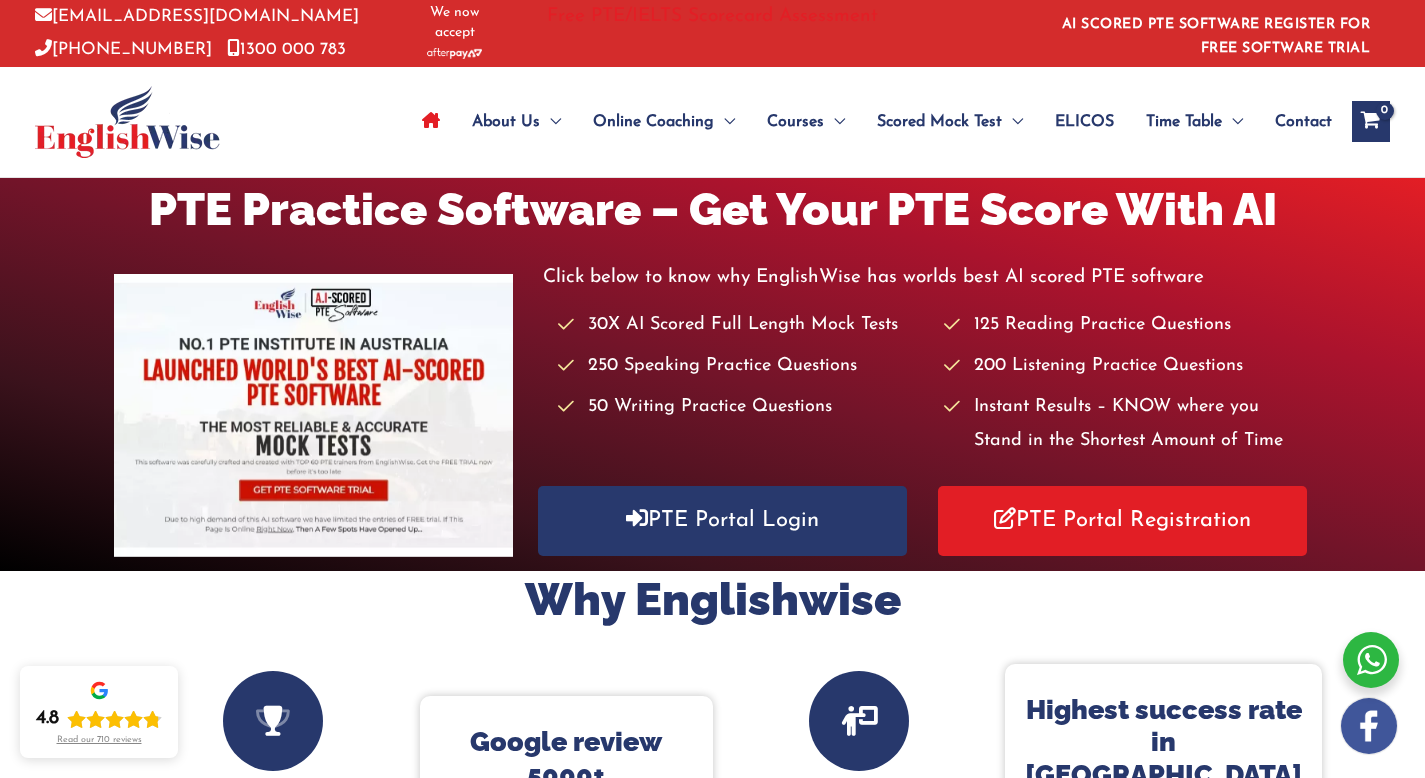 scroll, scrollTop: 0, scrollLeft: 0, axis: both 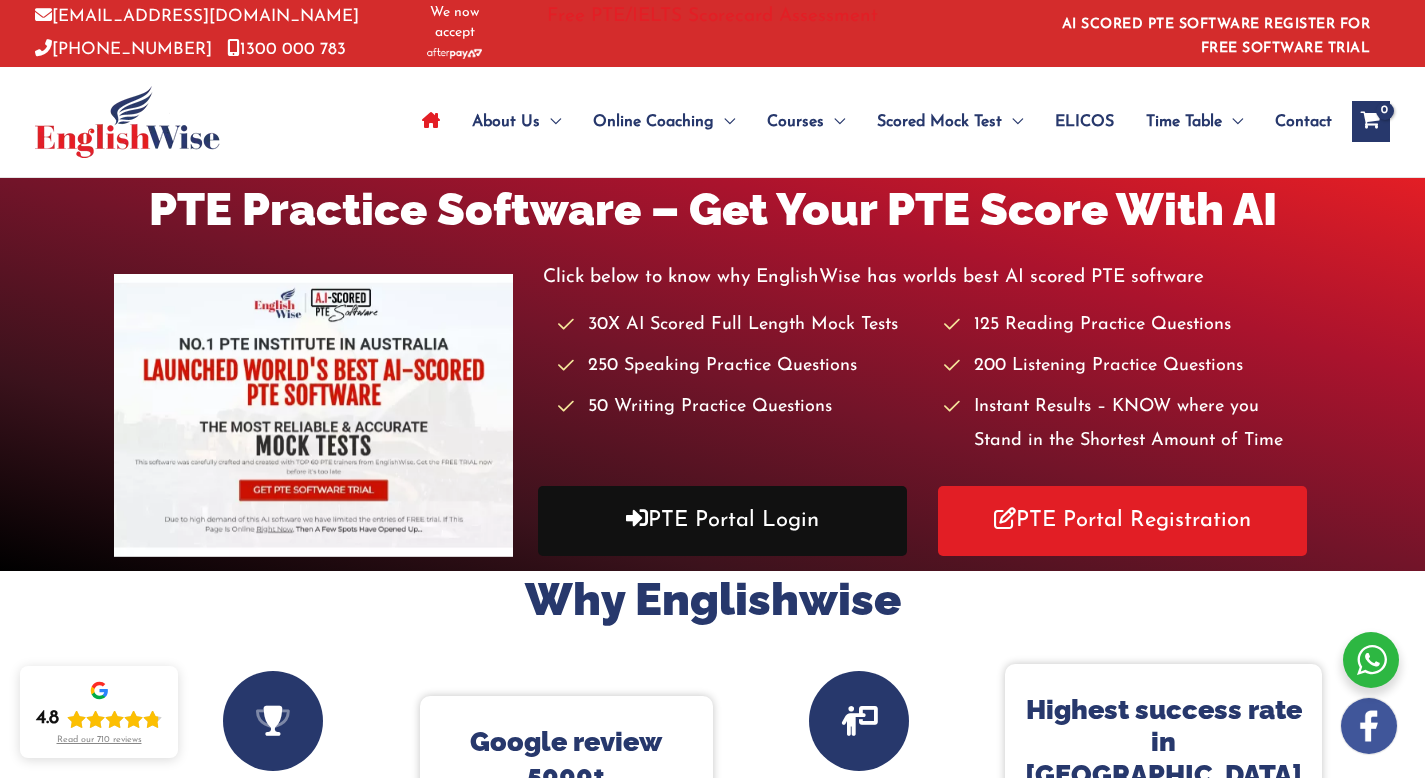 click on "PTE Portal Login" at bounding box center [722, 520] 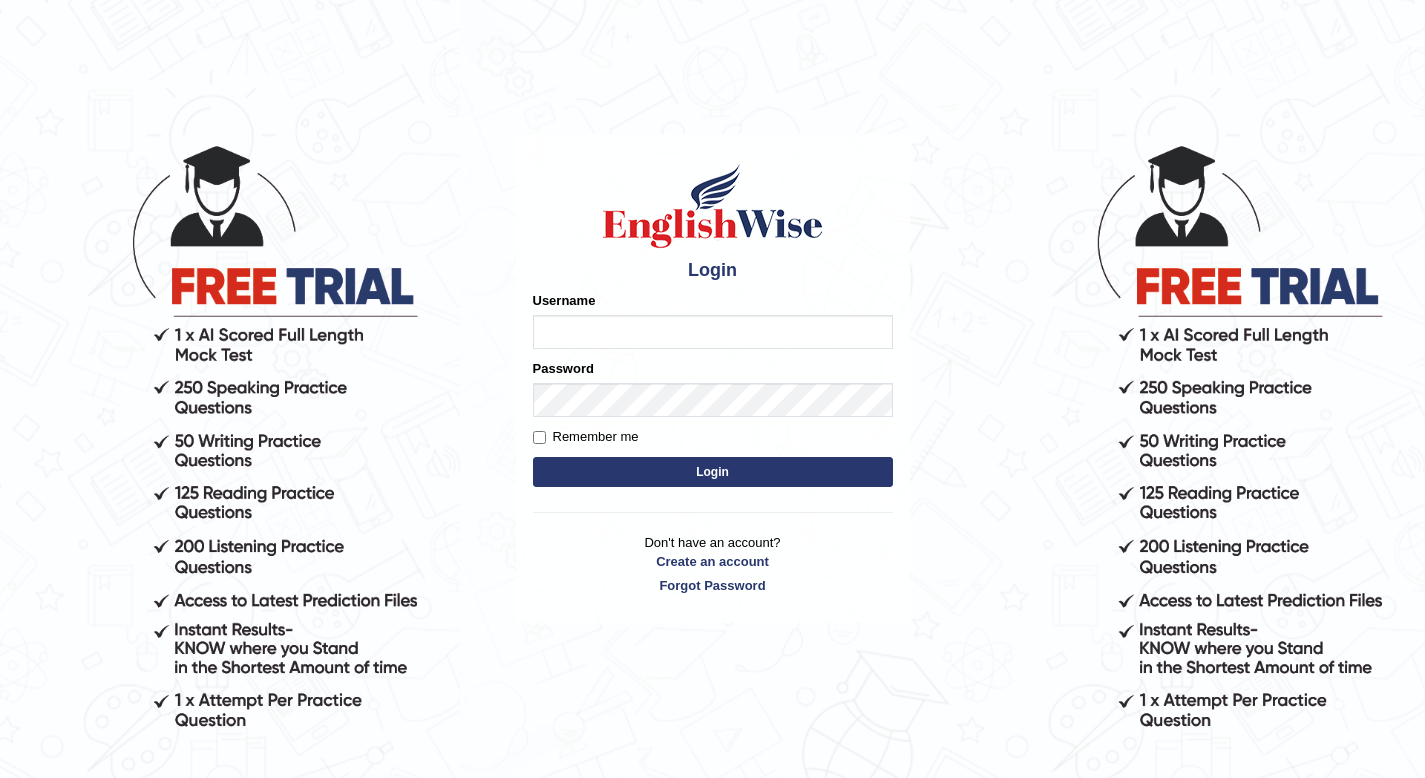 scroll, scrollTop: 0, scrollLeft: 0, axis: both 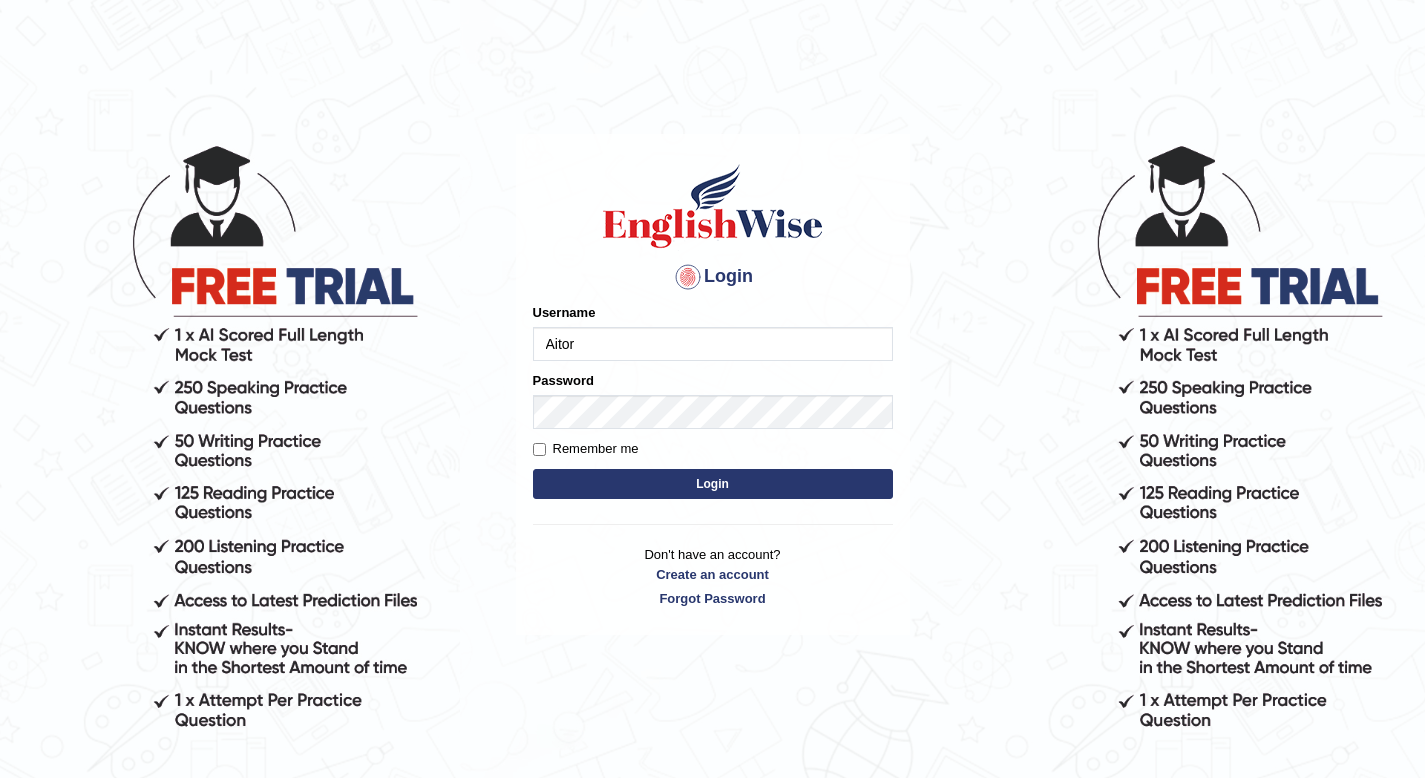 type on "Aitor" 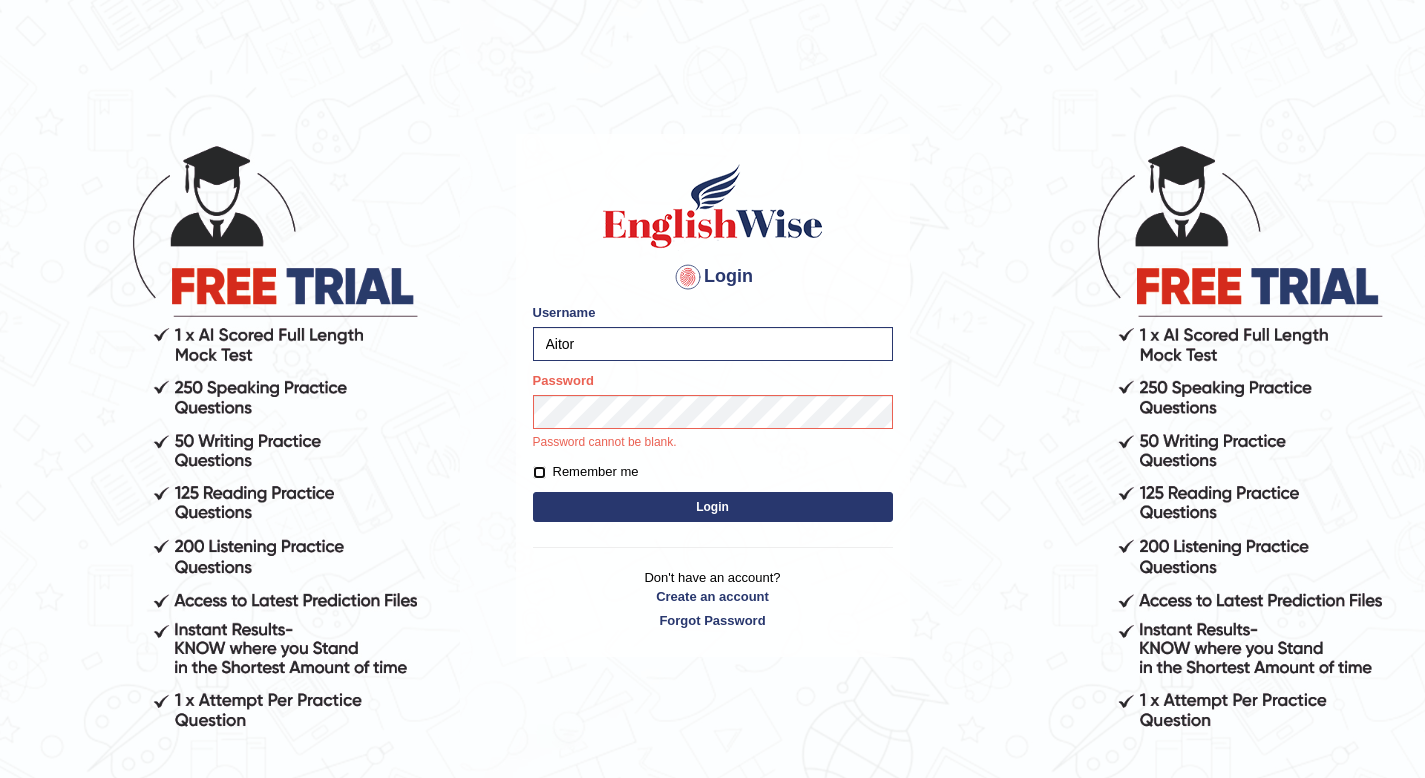 click on "Remember me" at bounding box center [539, 472] 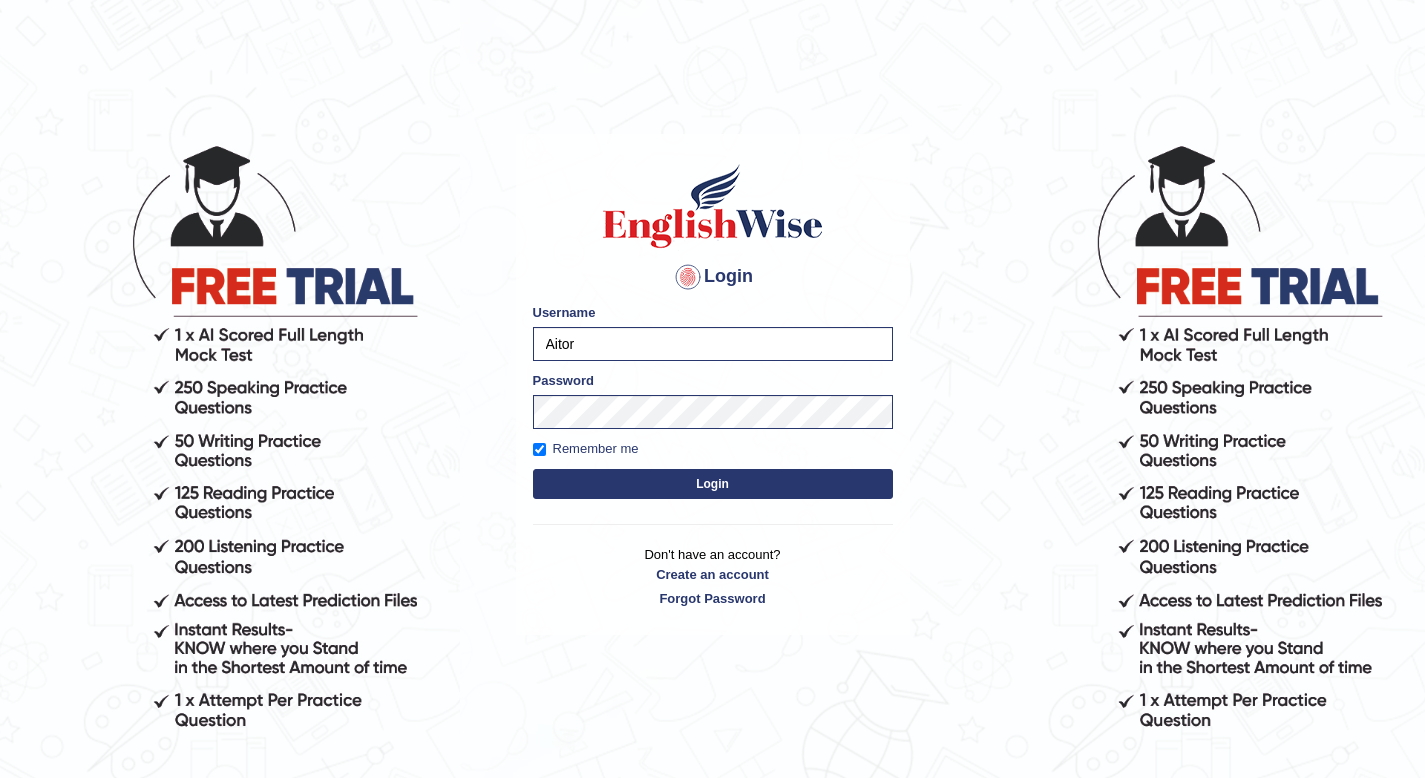 click on "Login" at bounding box center [713, 484] 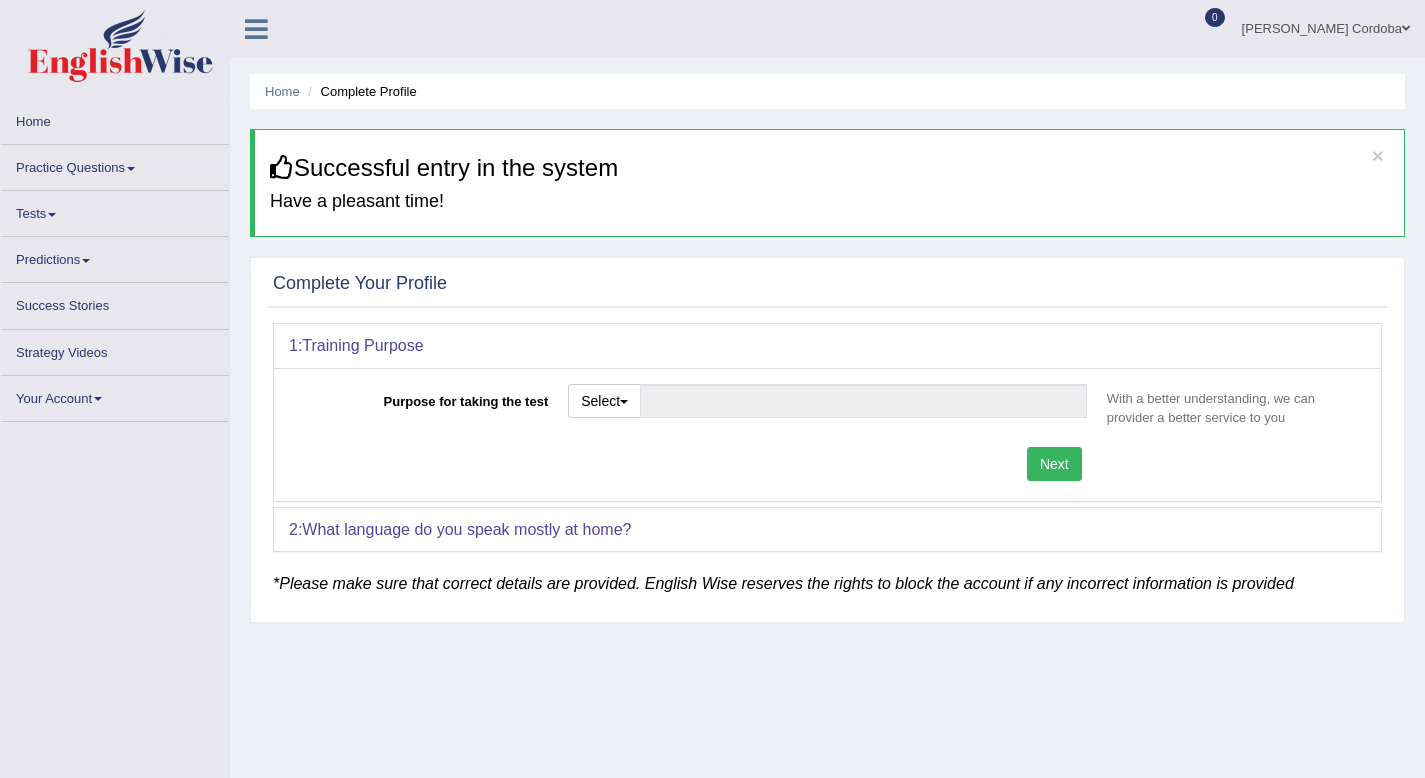 scroll, scrollTop: 0, scrollLeft: 0, axis: both 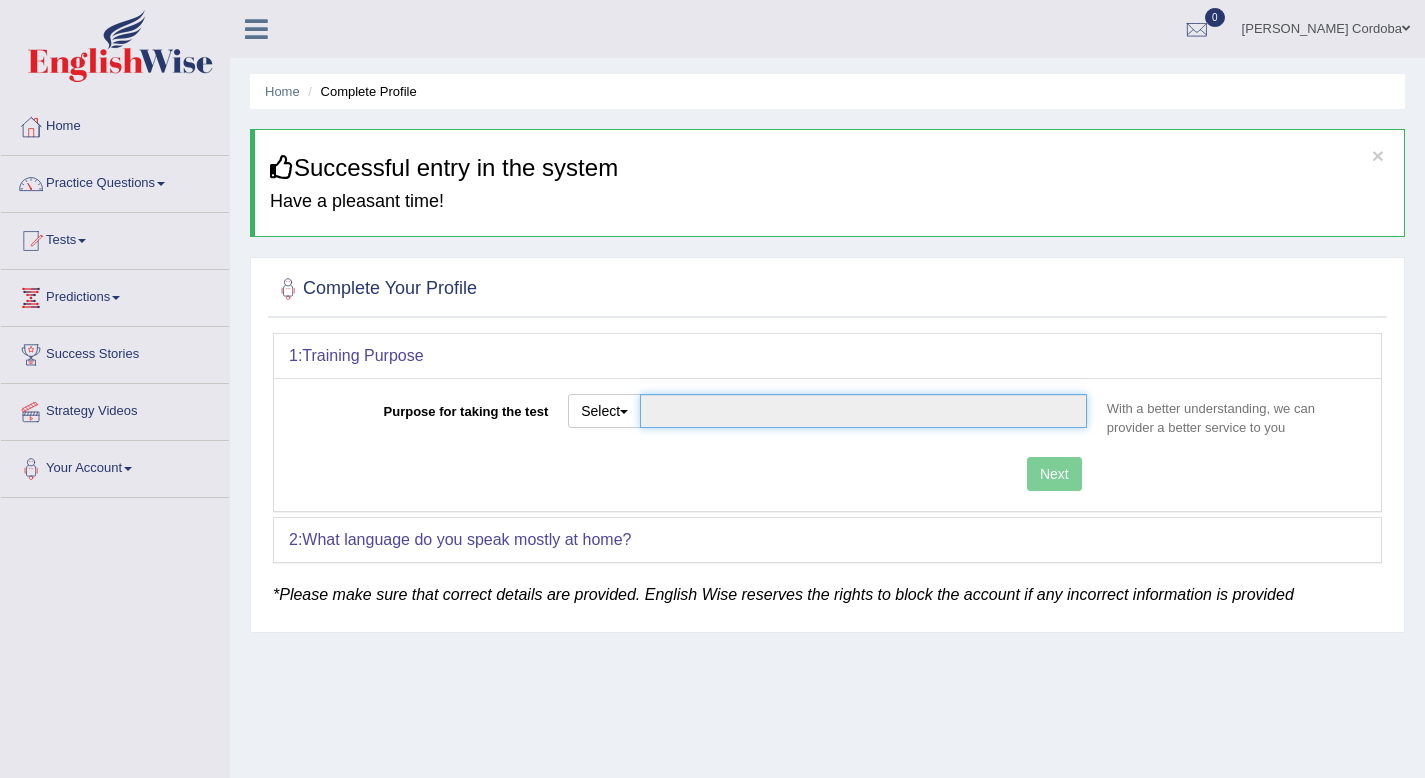 click on "Purpose for taking the test" at bounding box center (863, 411) 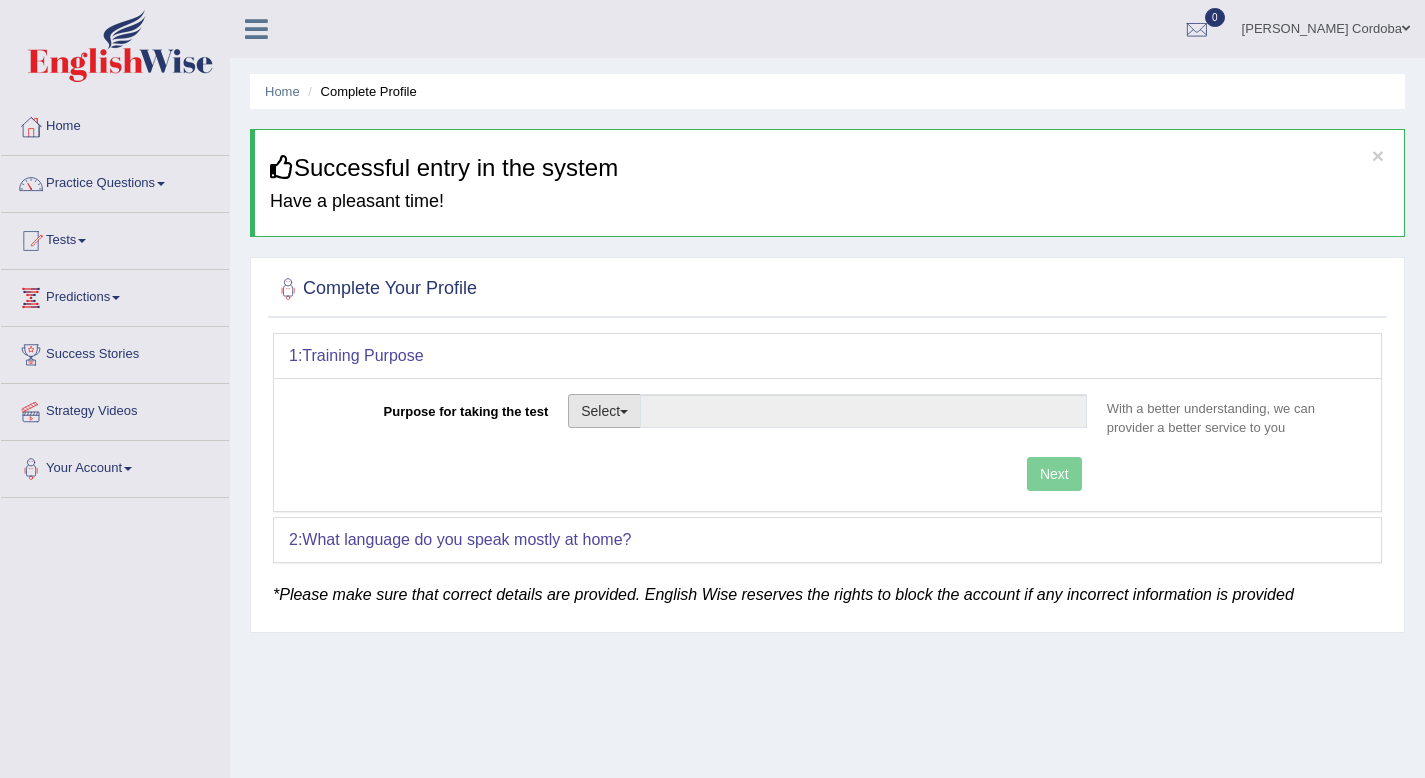 click on "Select" at bounding box center (604, 411) 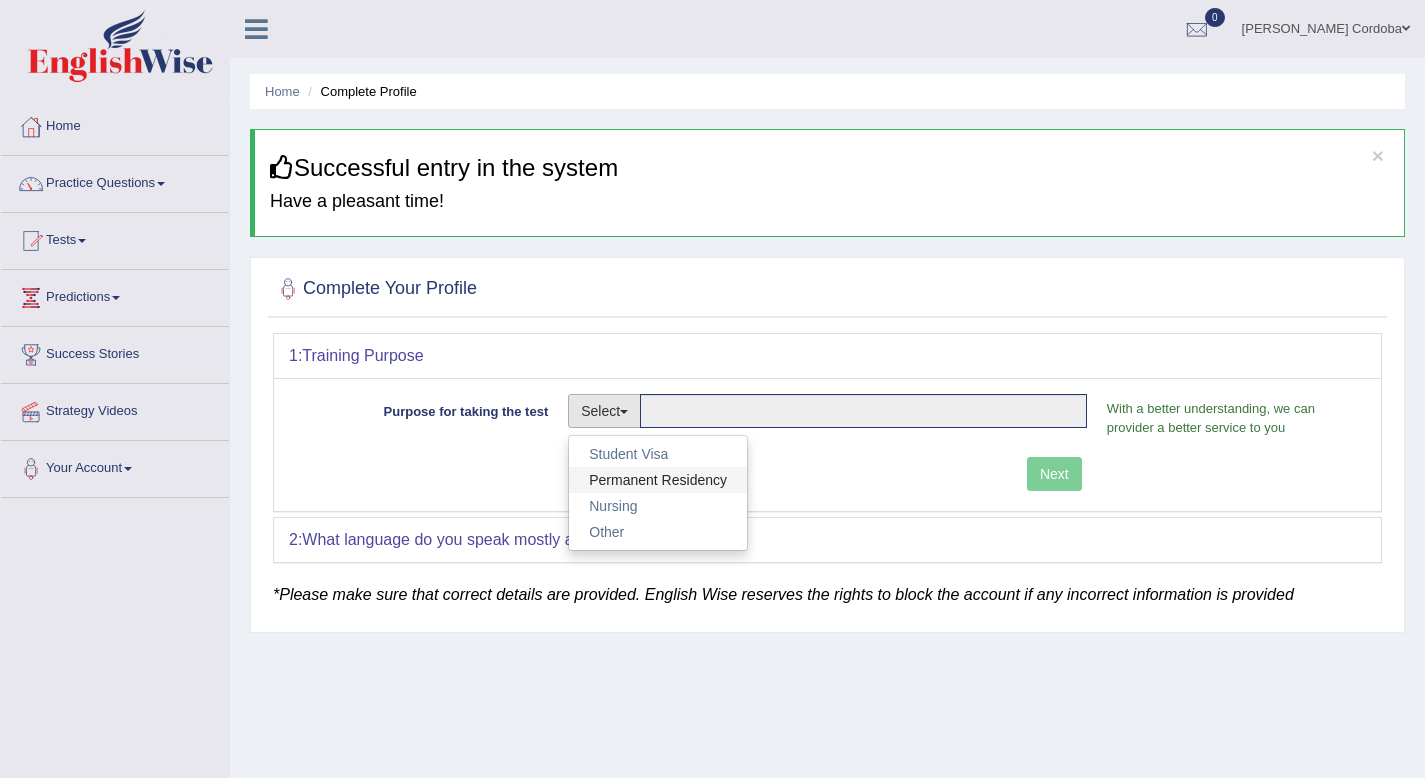 click on "Permanent Residency" at bounding box center [658, 480] 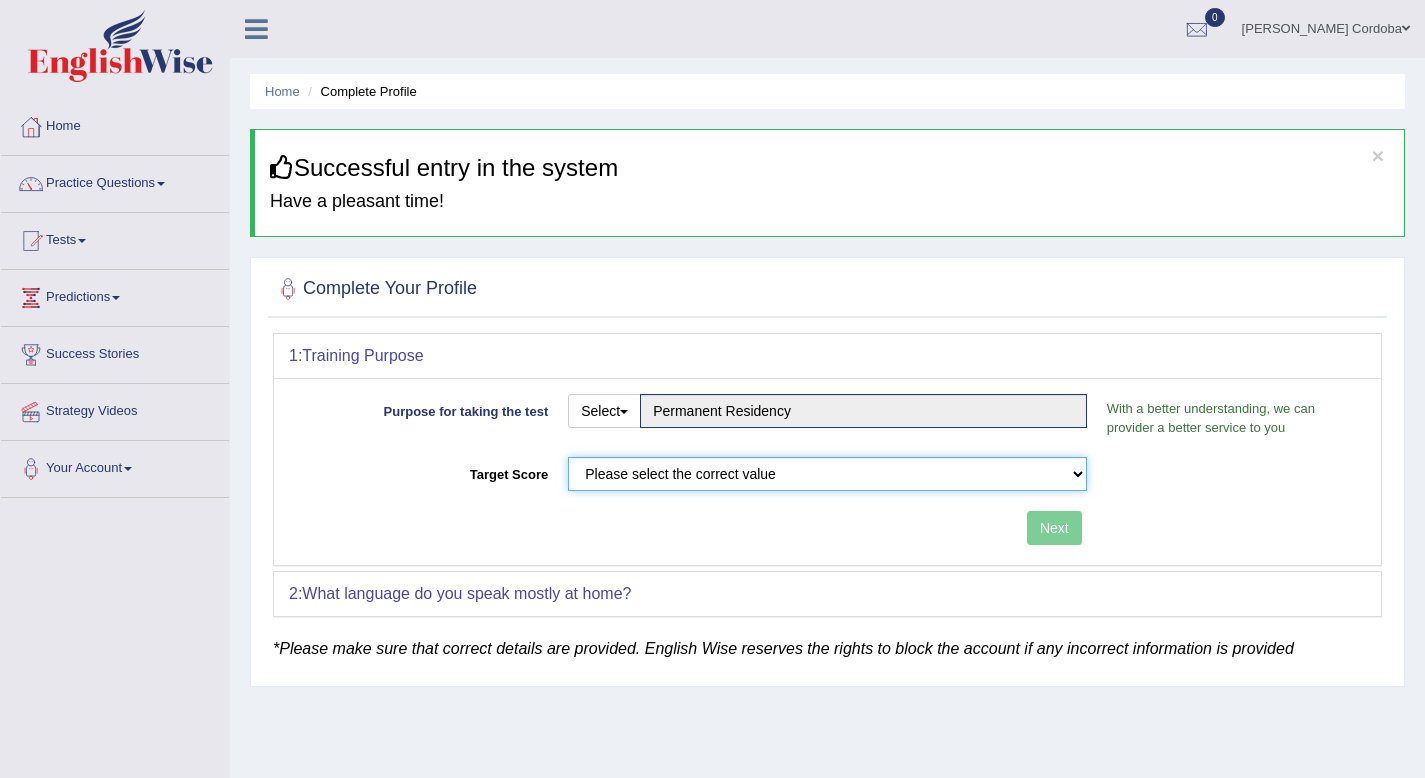 click on "Please select the correct value
50 (6 bands)
58 (6.5 bands)
65 (7 bands)
79 (8 bands)" at bounding box center [827, 474] 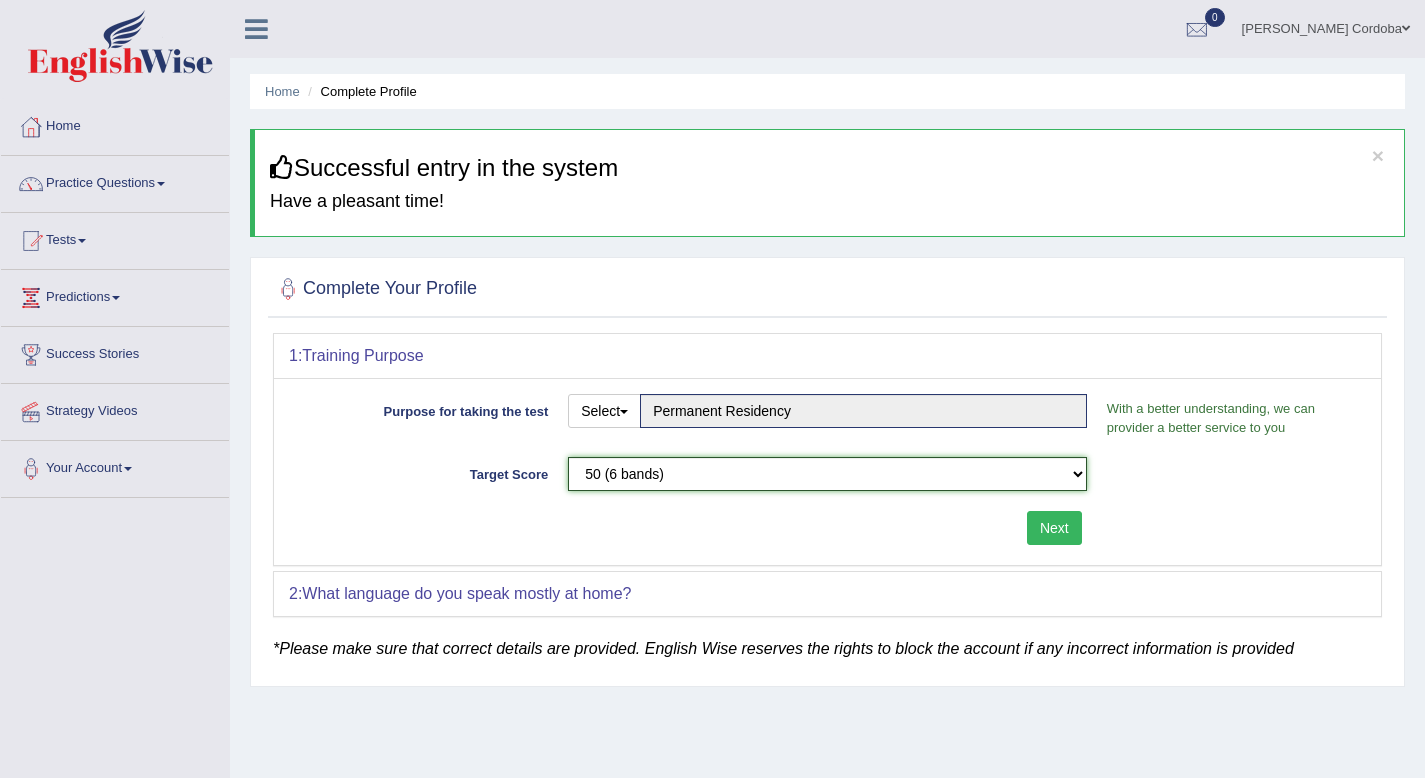 click on "Please select the correct value
50 (6 bands)
58 (6.5 bands)
65 (7 bands)
79 (8 bands)" at bounding box center (827, 474) 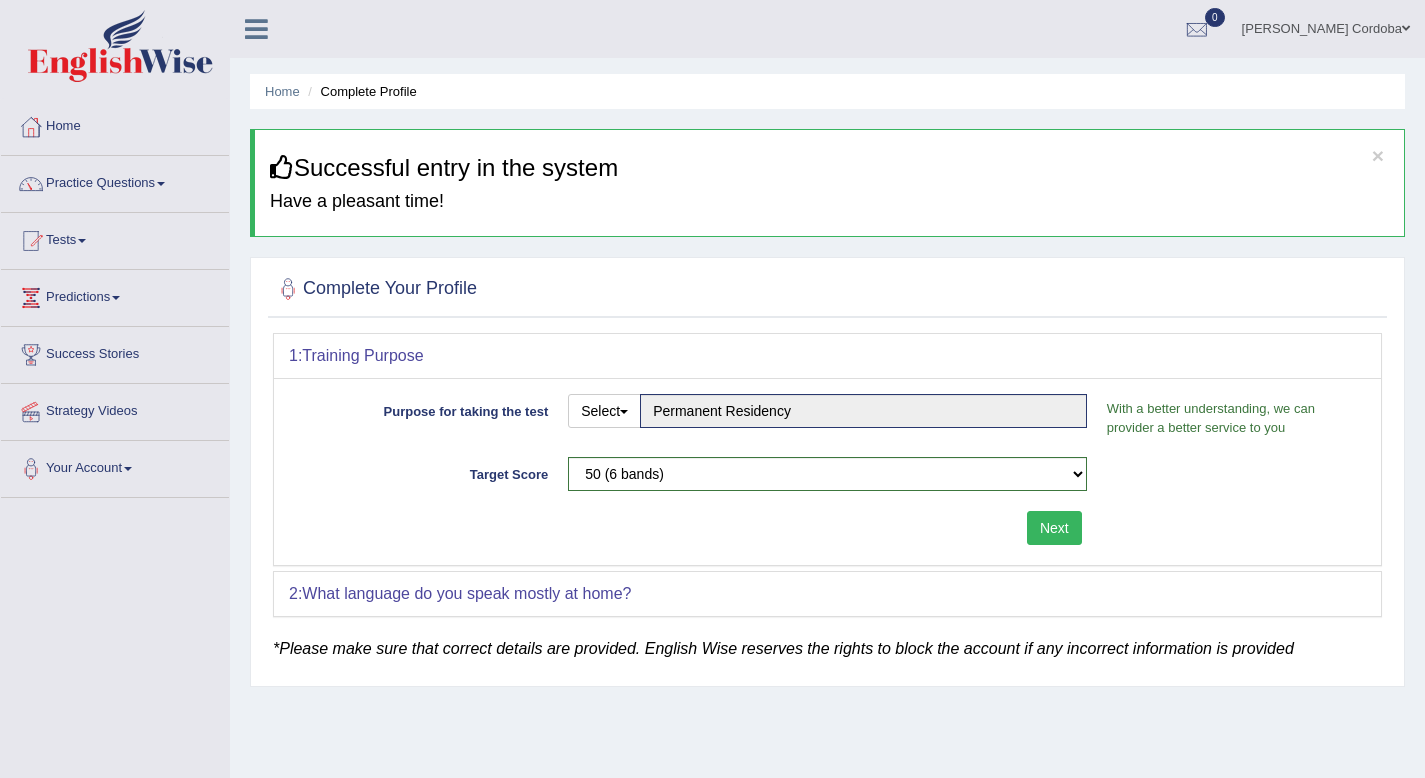 click on "Next" at bounding box center [1054, 528] 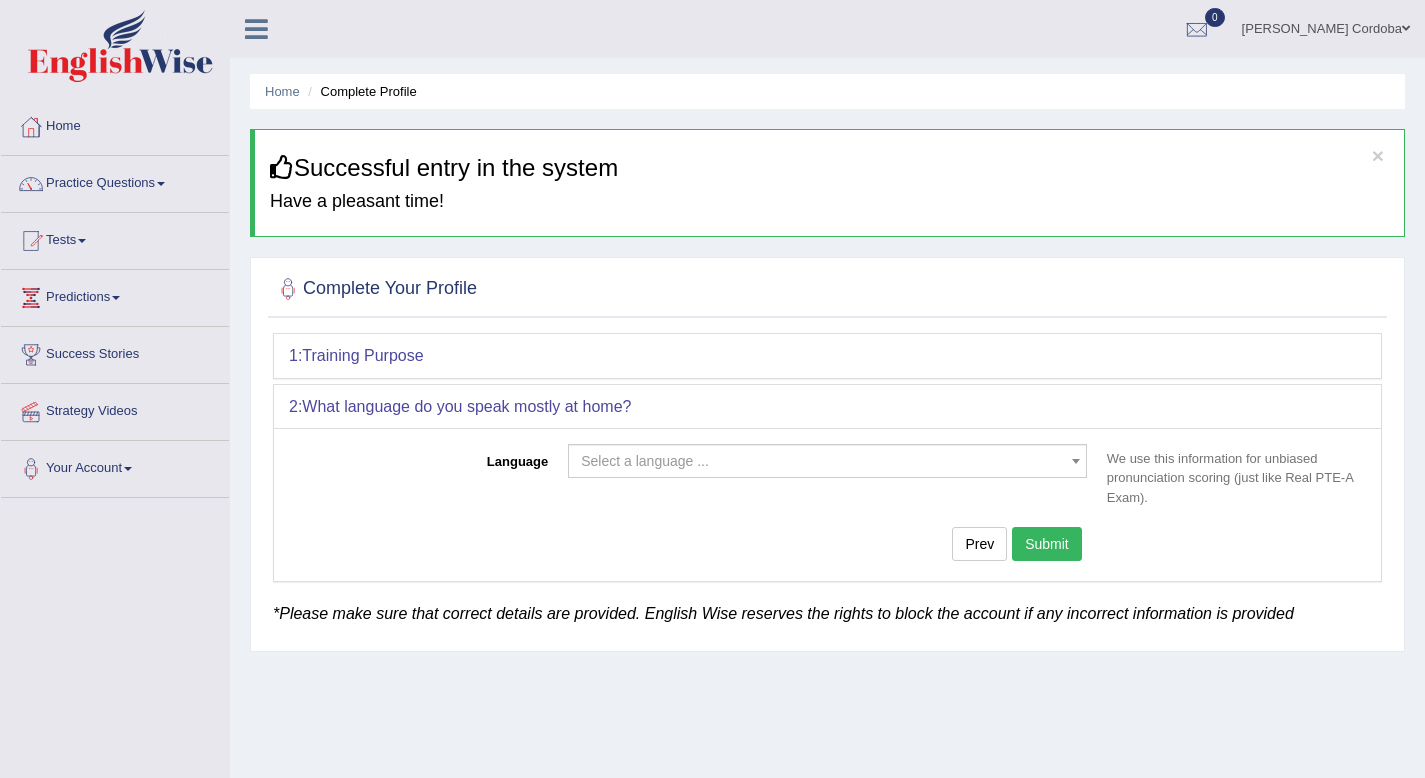 click on "Select a language ..." at bounding box center (827, 461) 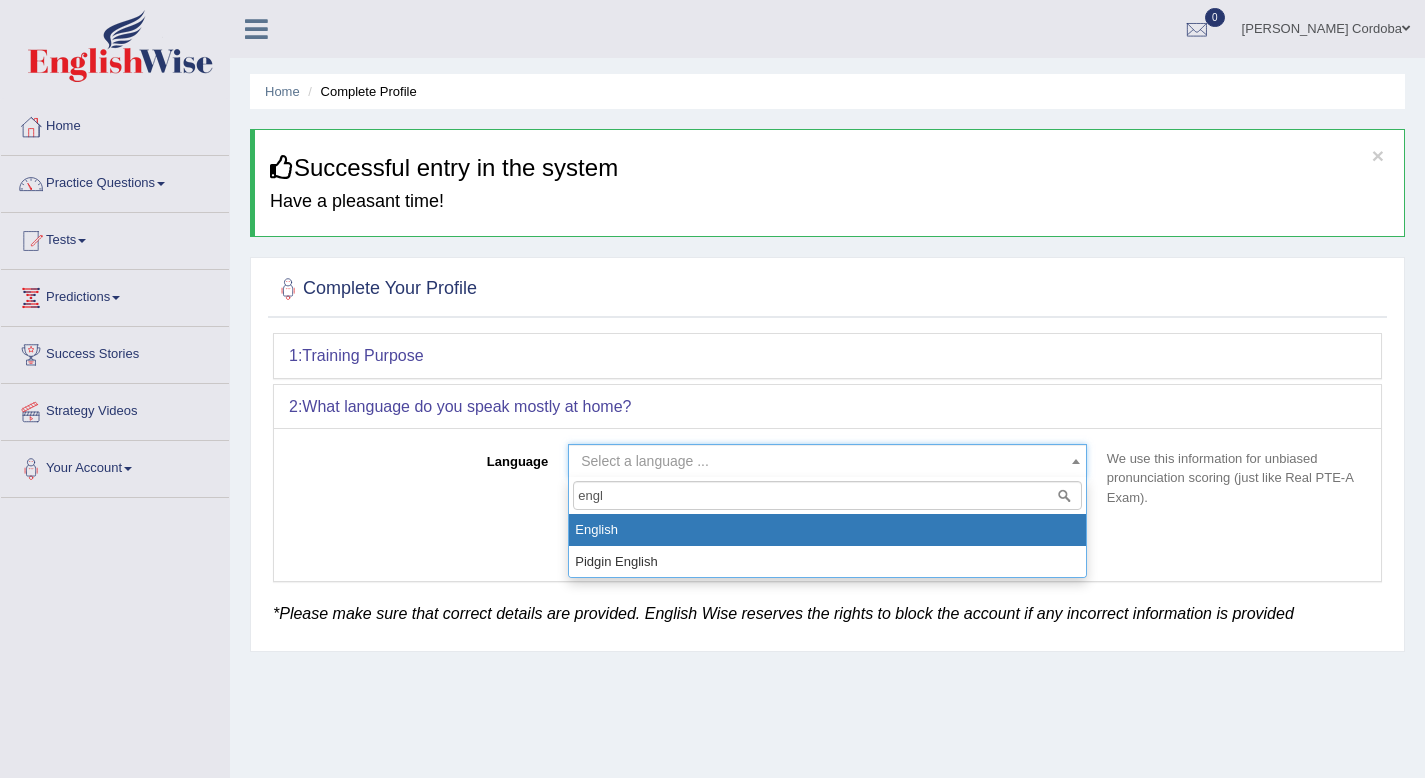type on "engl" 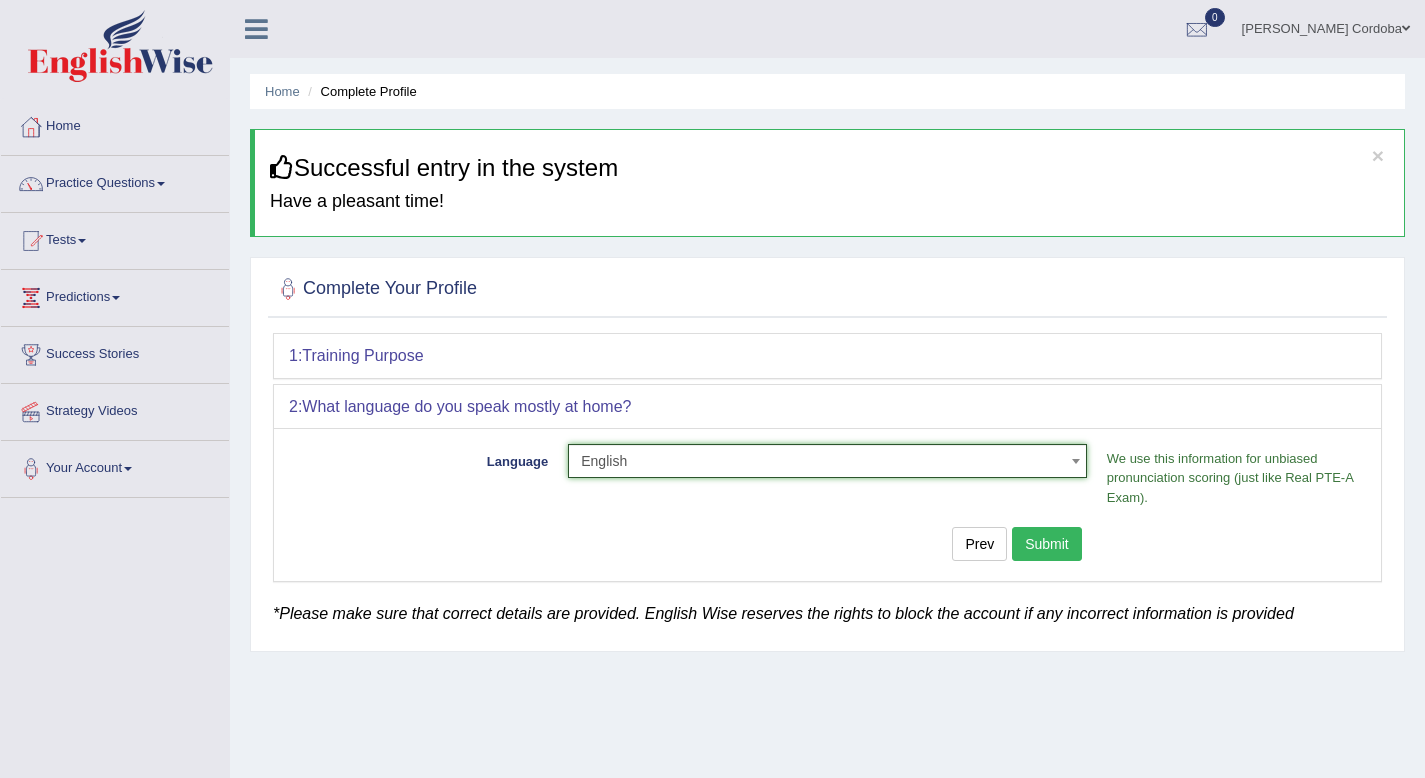 click on "Submit" at bounding box center (1047, 544) 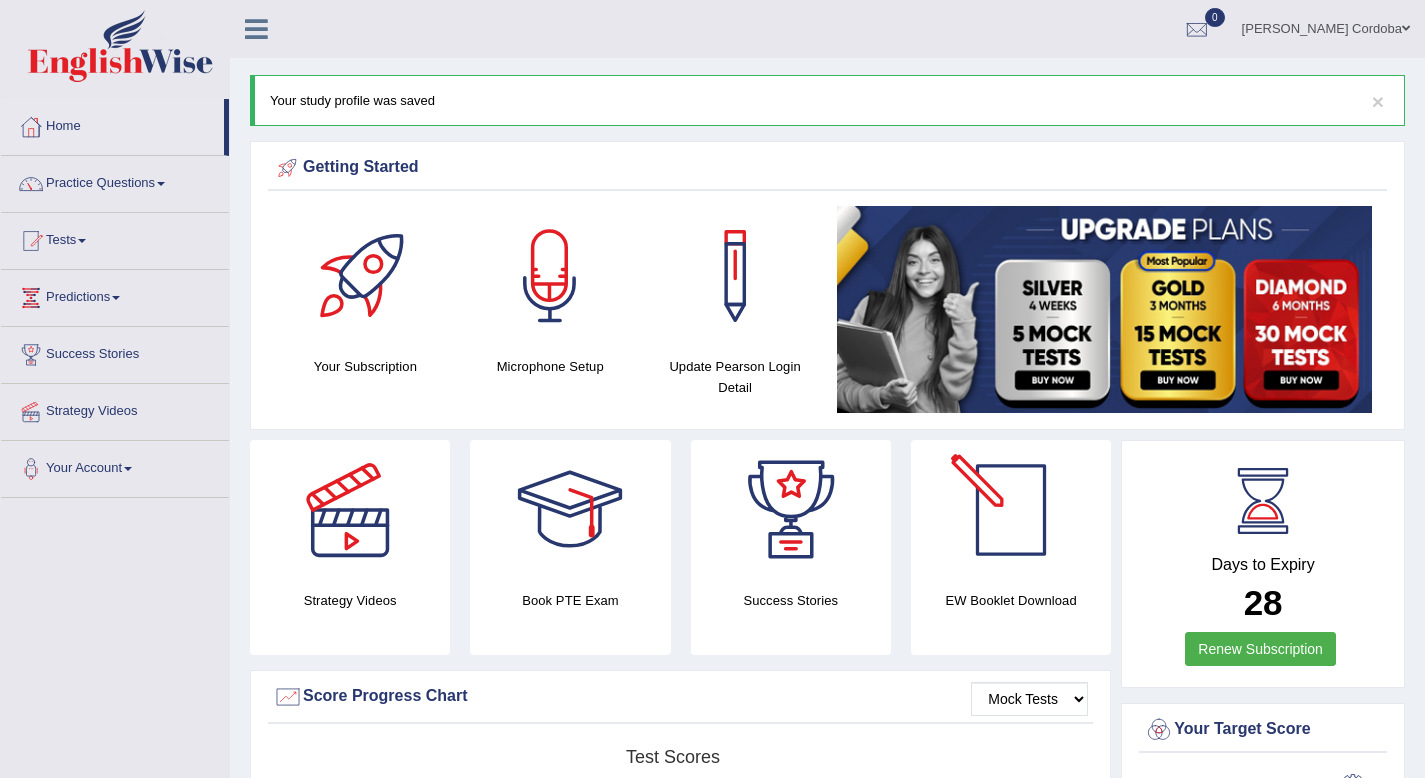scroll, scrollTop: 0, scrollLeft: 0, axis: both 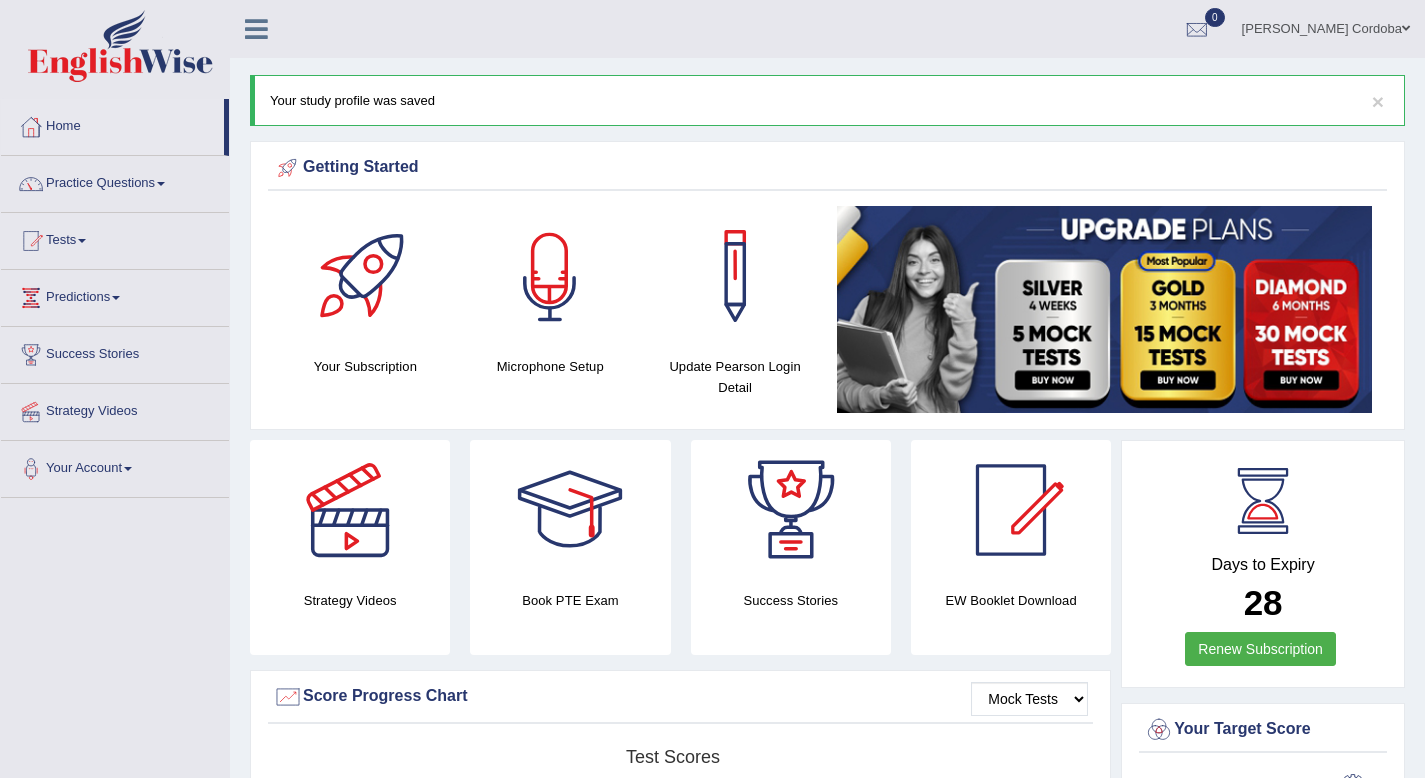 click at bounding box center [550, 276] 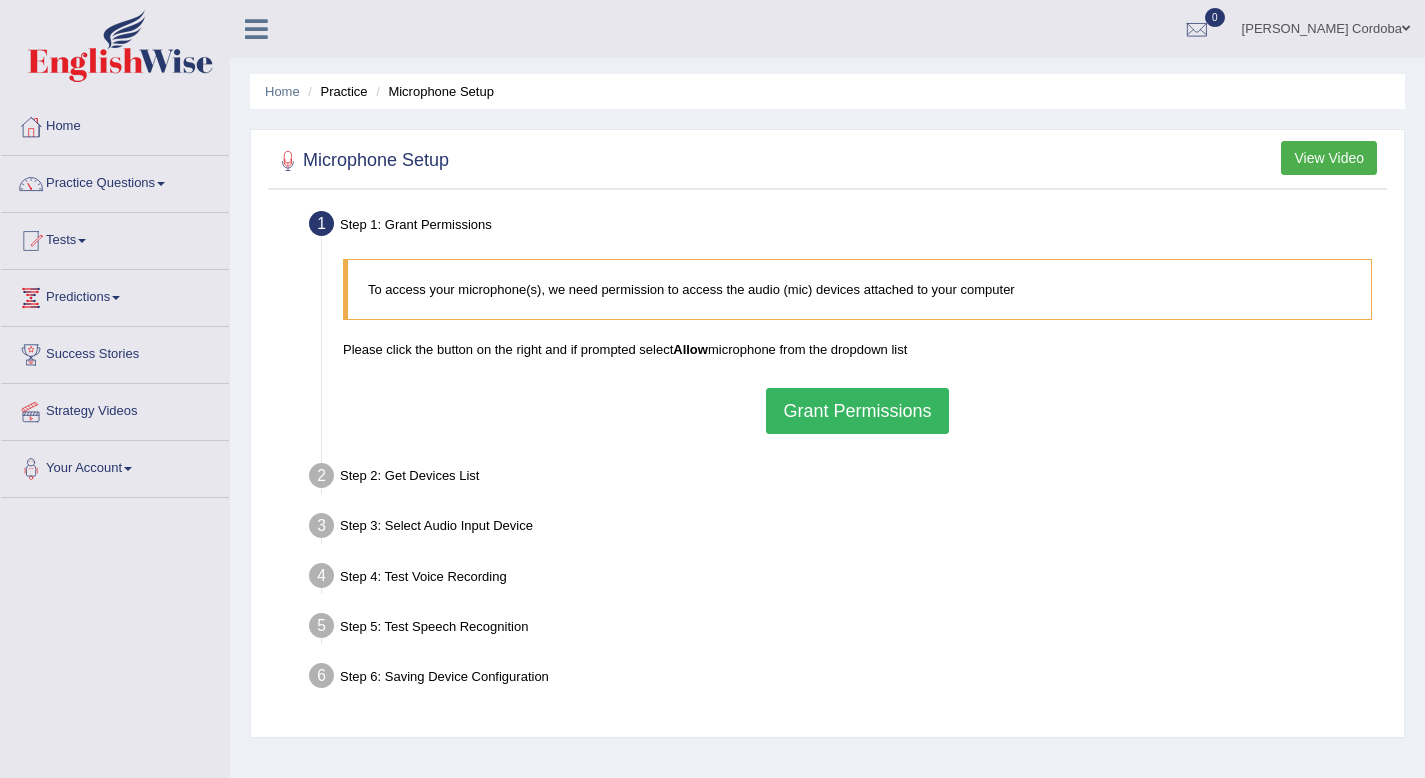 scroll, scrollTop: 0, scrollLeft: 0, axis: both 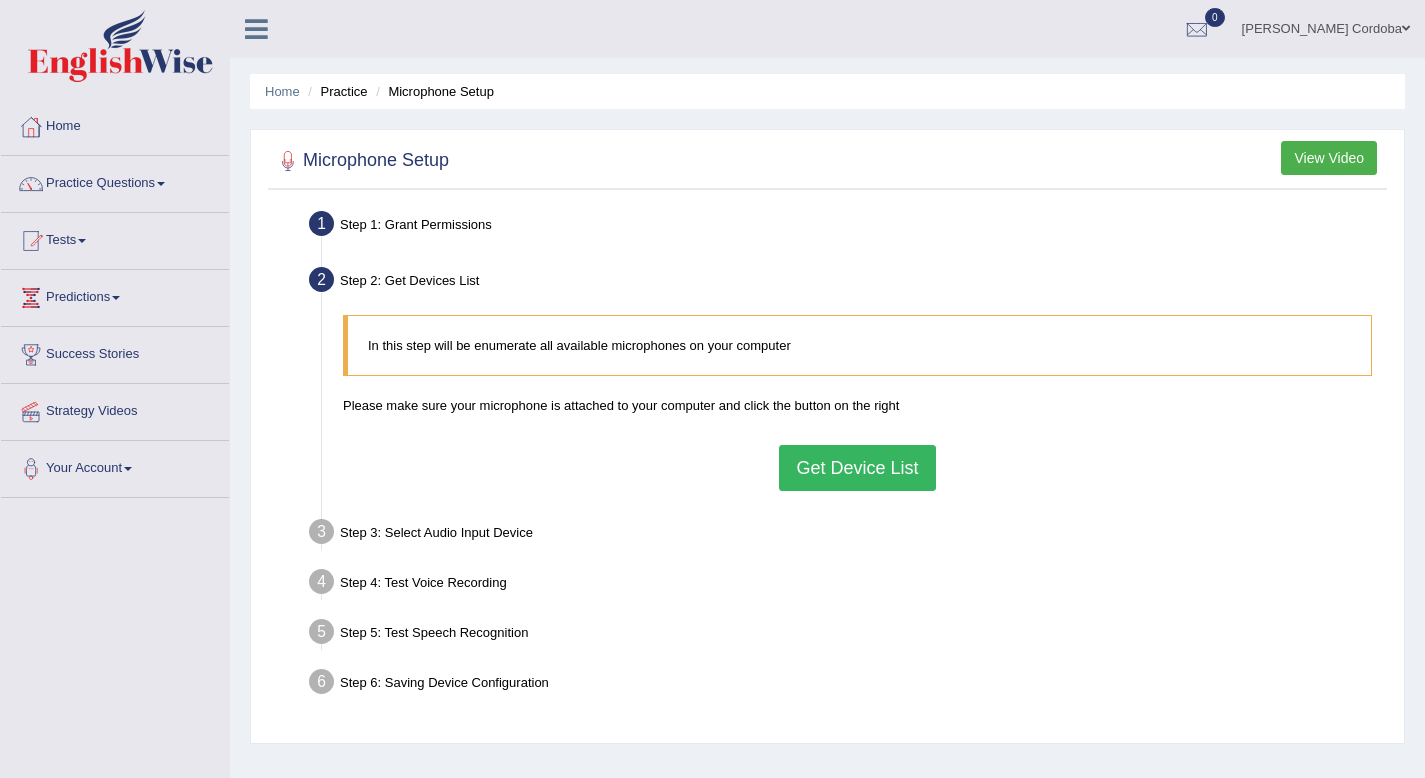 click on "Get Device List" at bounding box center [857, 468] 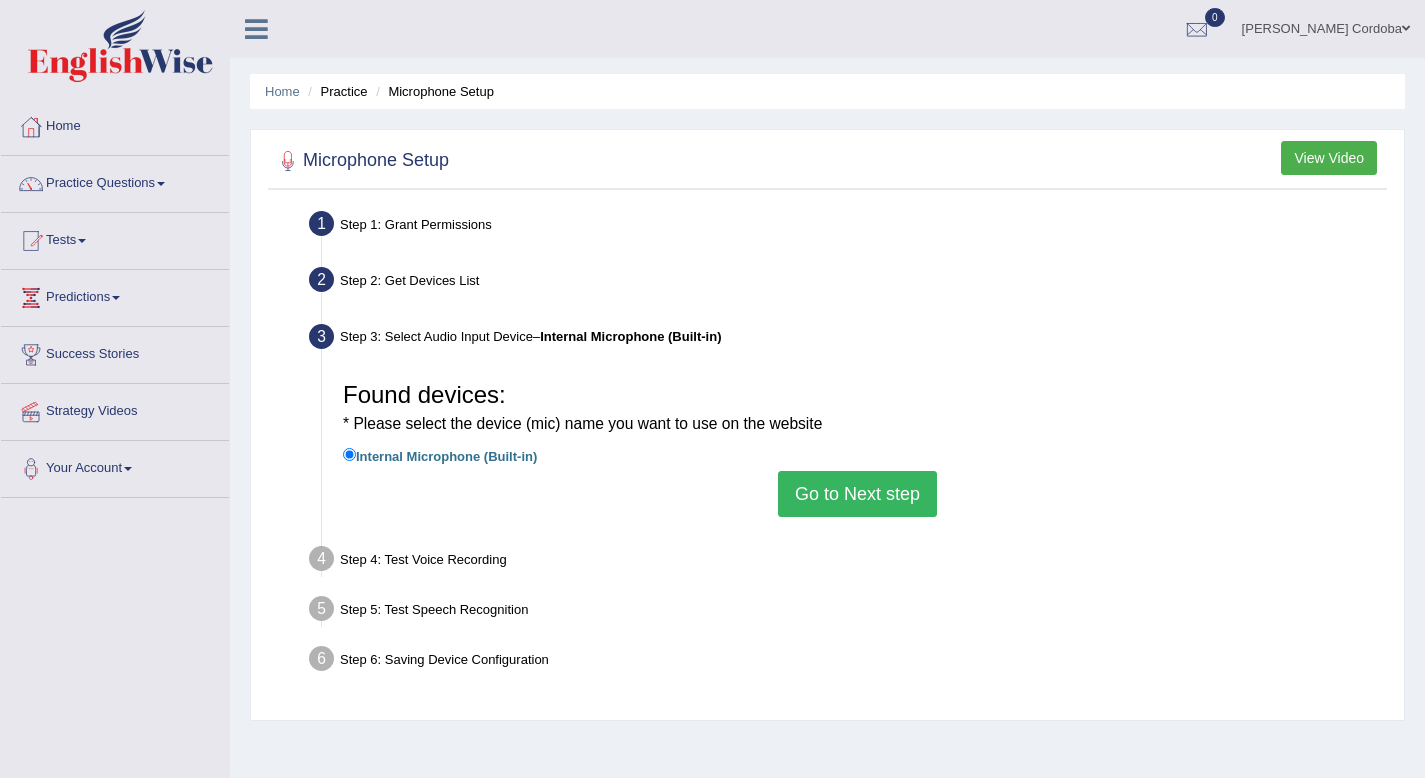 click on "Go to Next step" at bounding box center (857, 494) 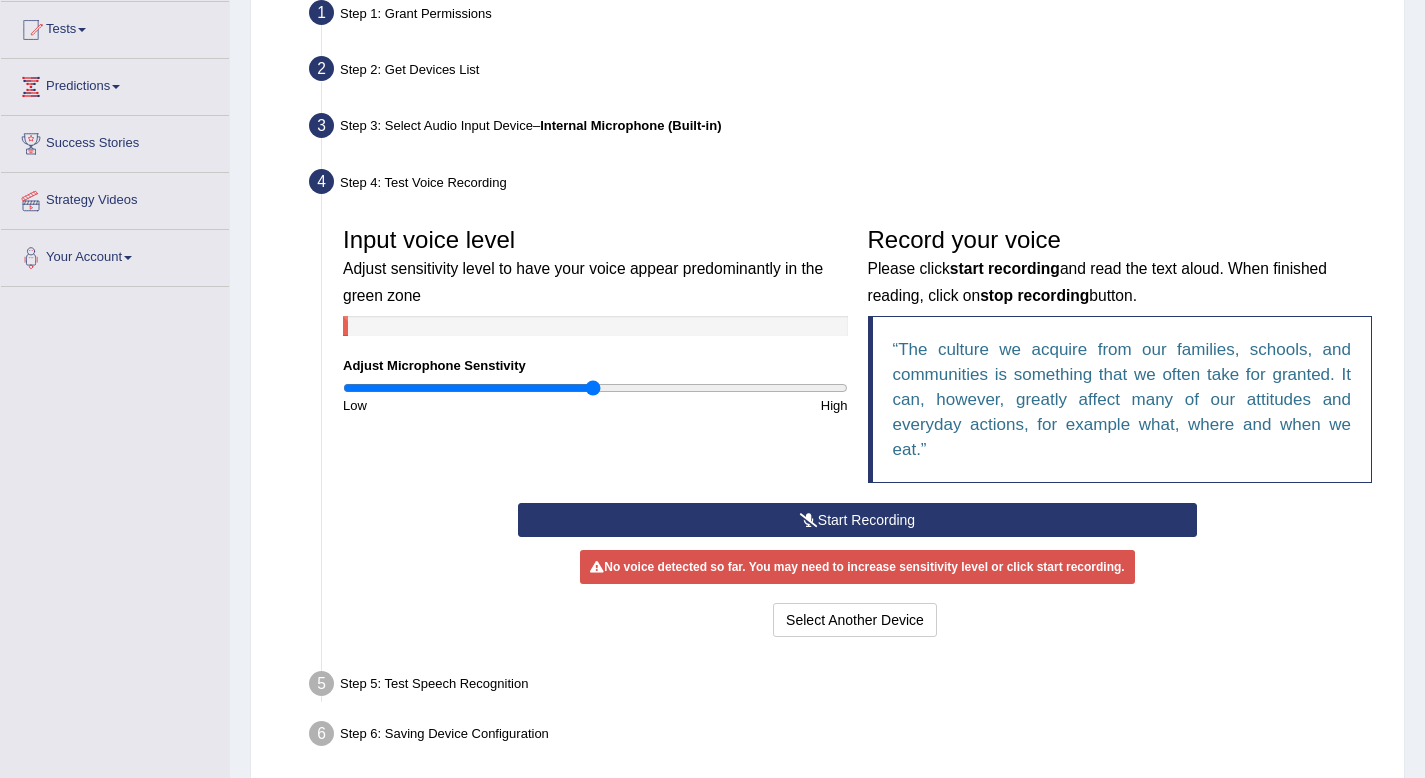 scroll, scrollTop: 210, scrollLeft: 0, axis: vertical 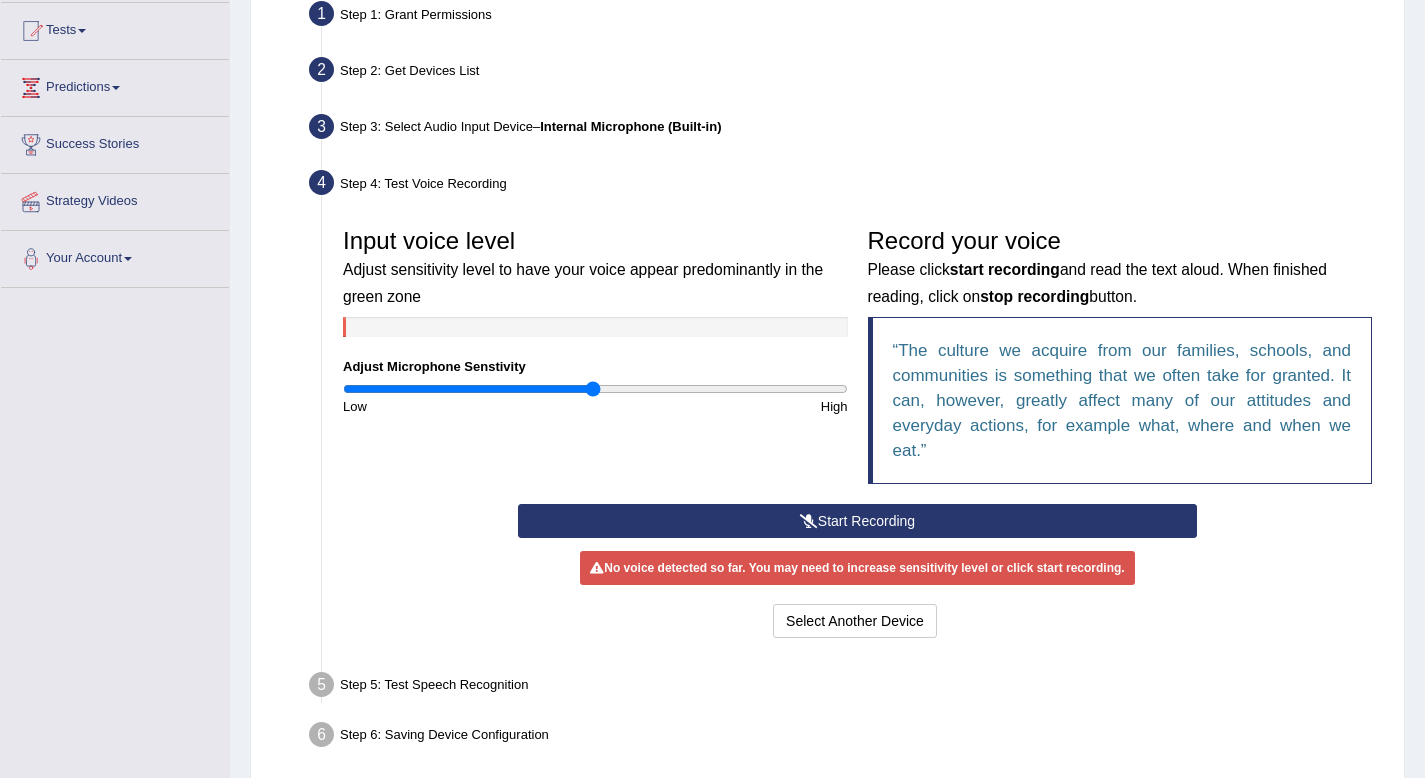 click on "Start Recording" at bounding box center (857, 521) 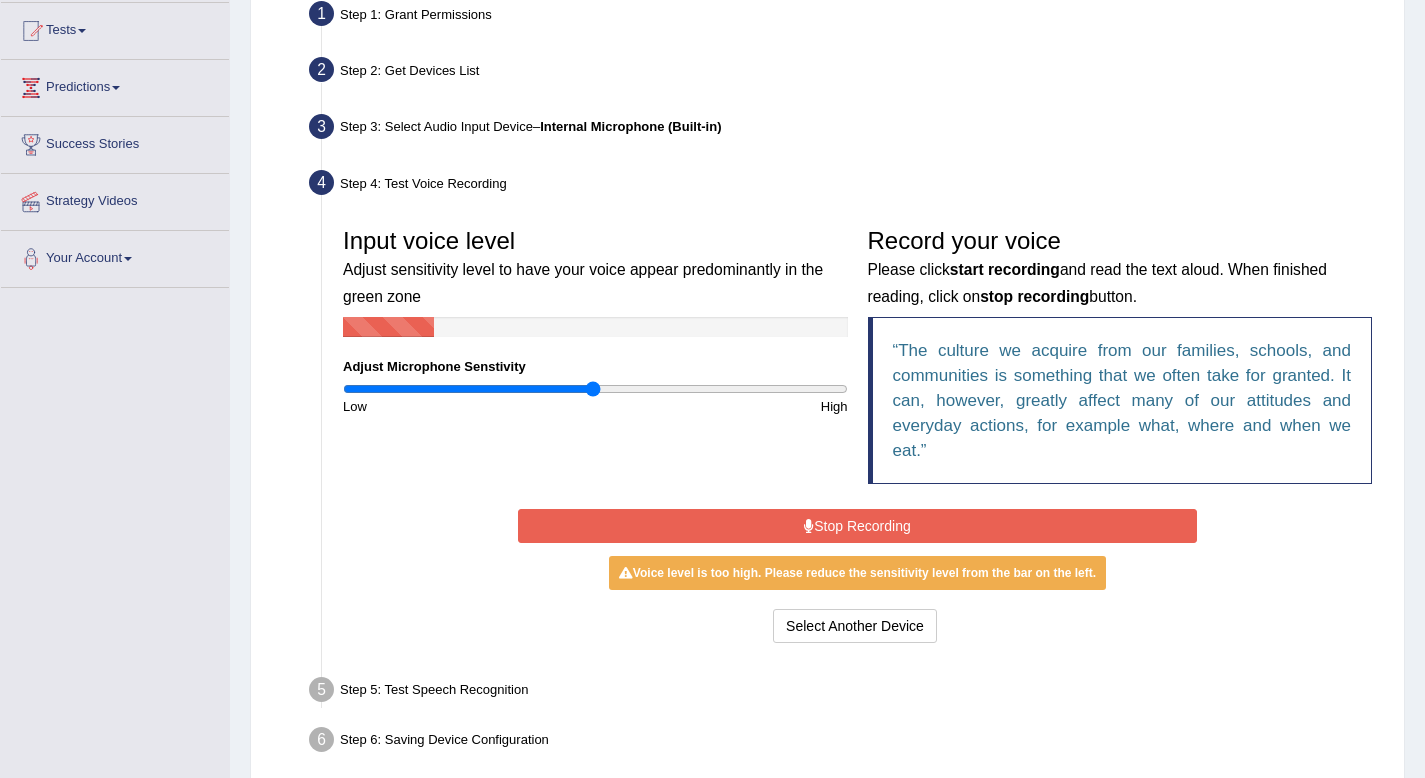 click on "Stop Recording" at bounding box center (857, 526) 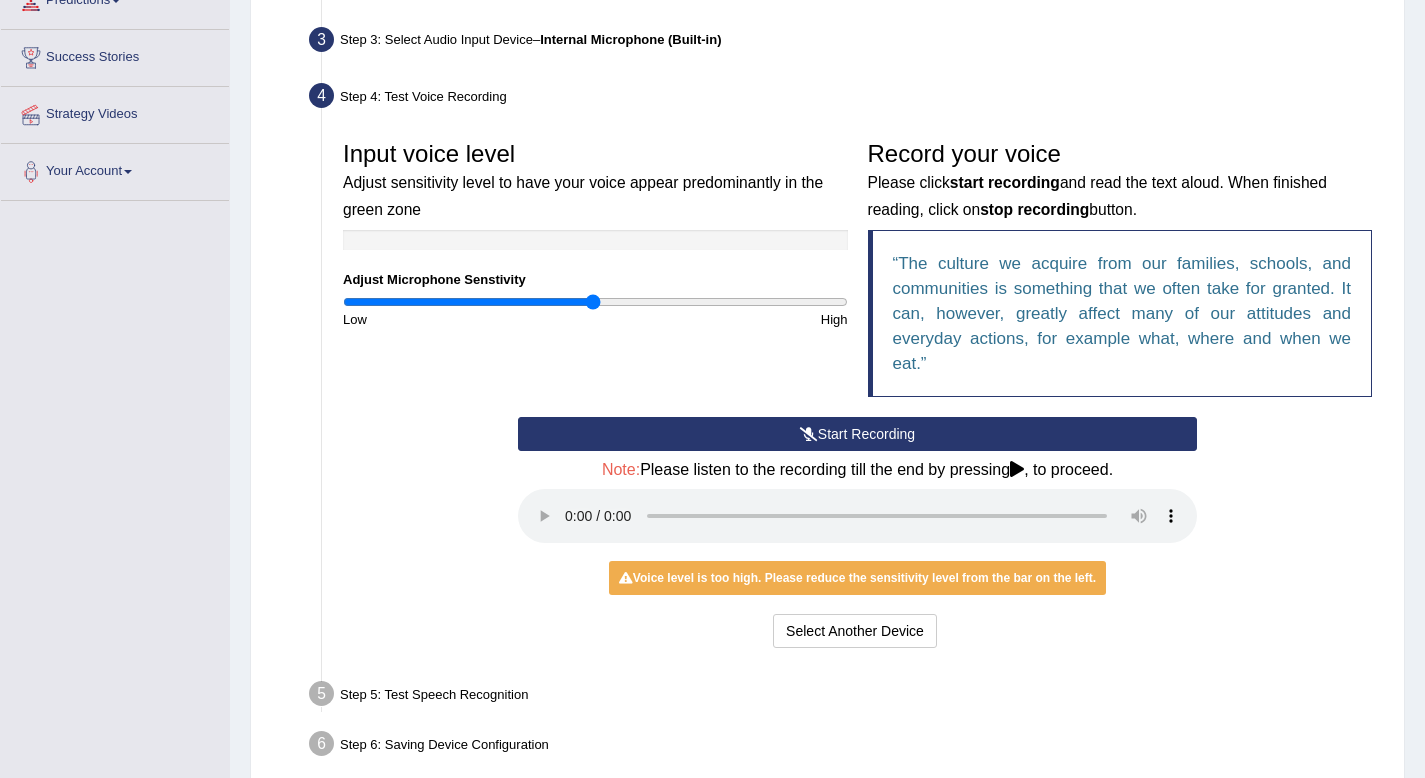 scroll, scrollTop: 390, scrollLeft: 0, axis: vertical 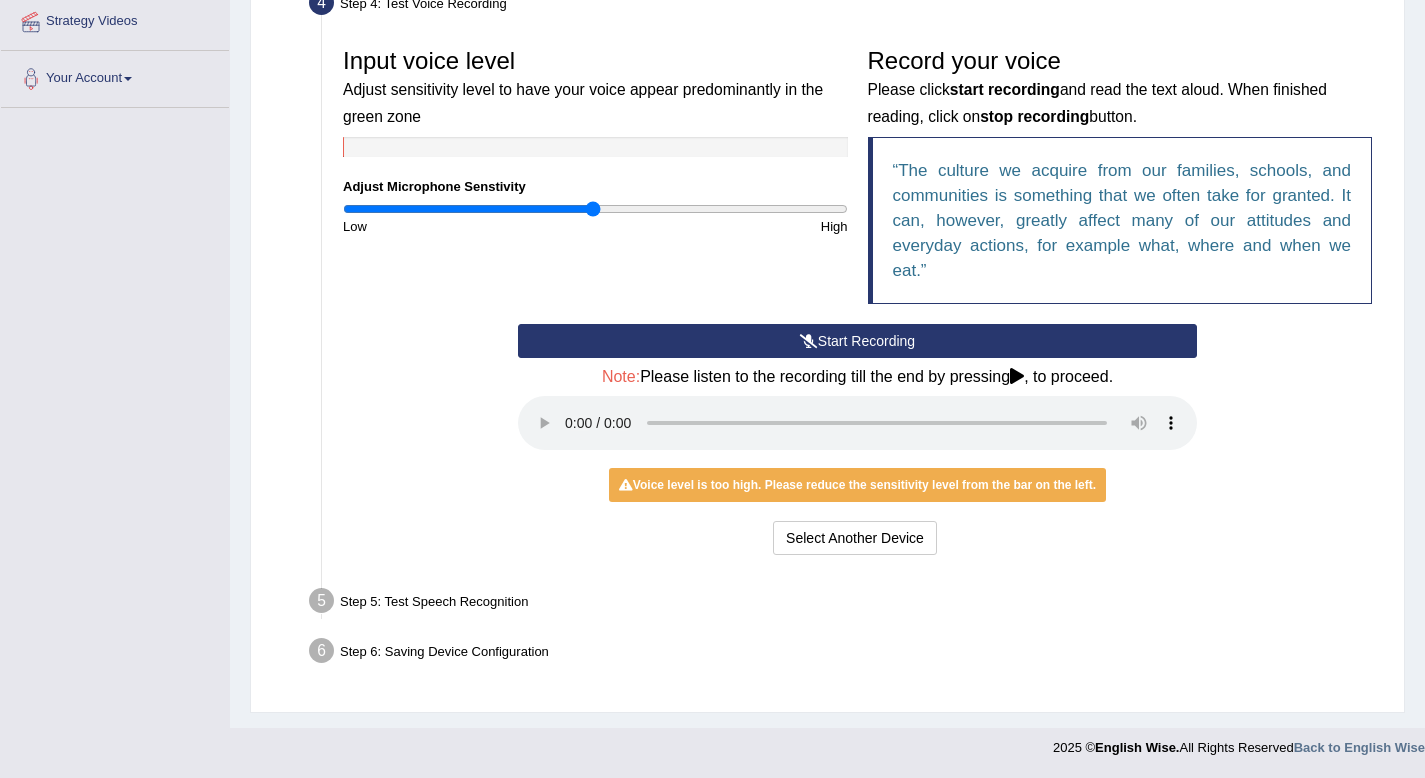 click on "Step 5: Test Speech Recognition" at bounding box center [847, 604] 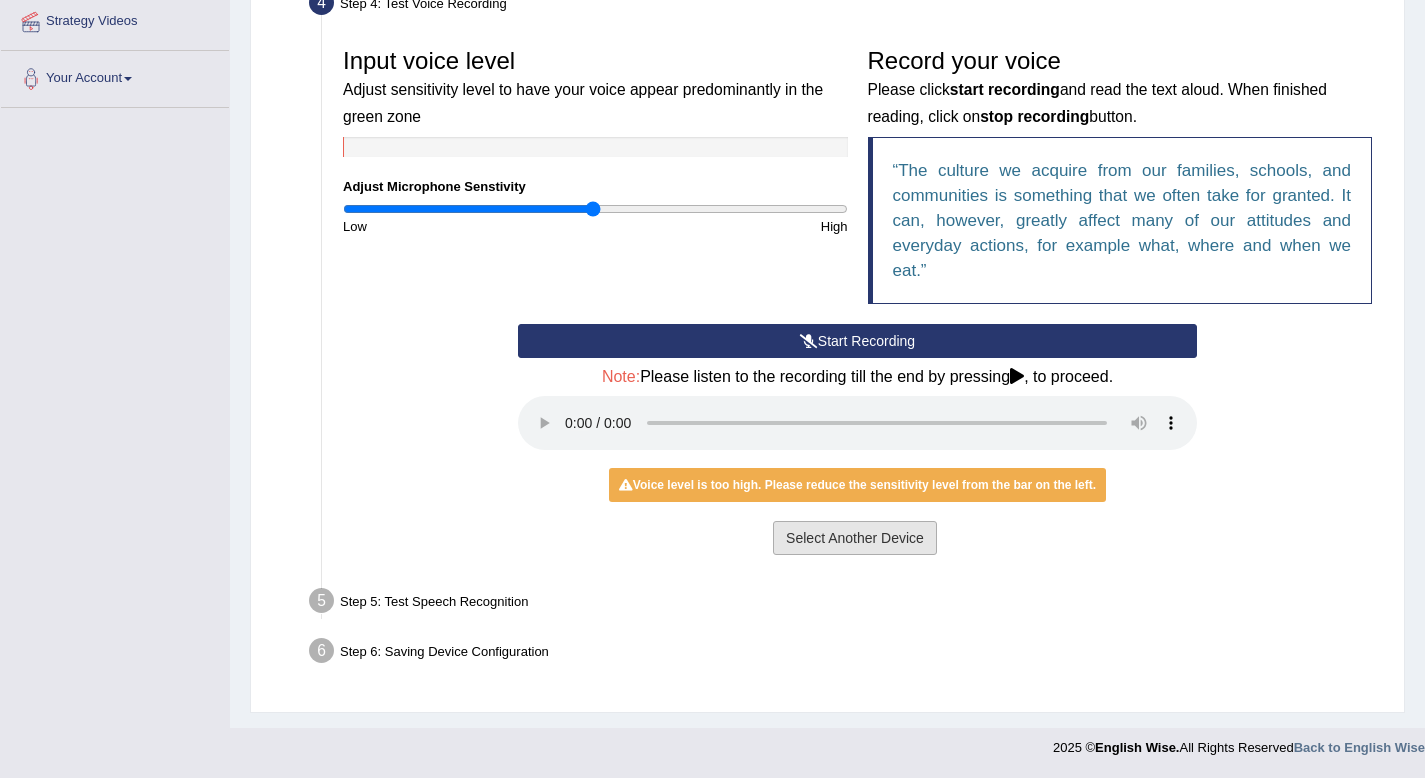 click on "Select Another Device" at bounding box center [855, 538] 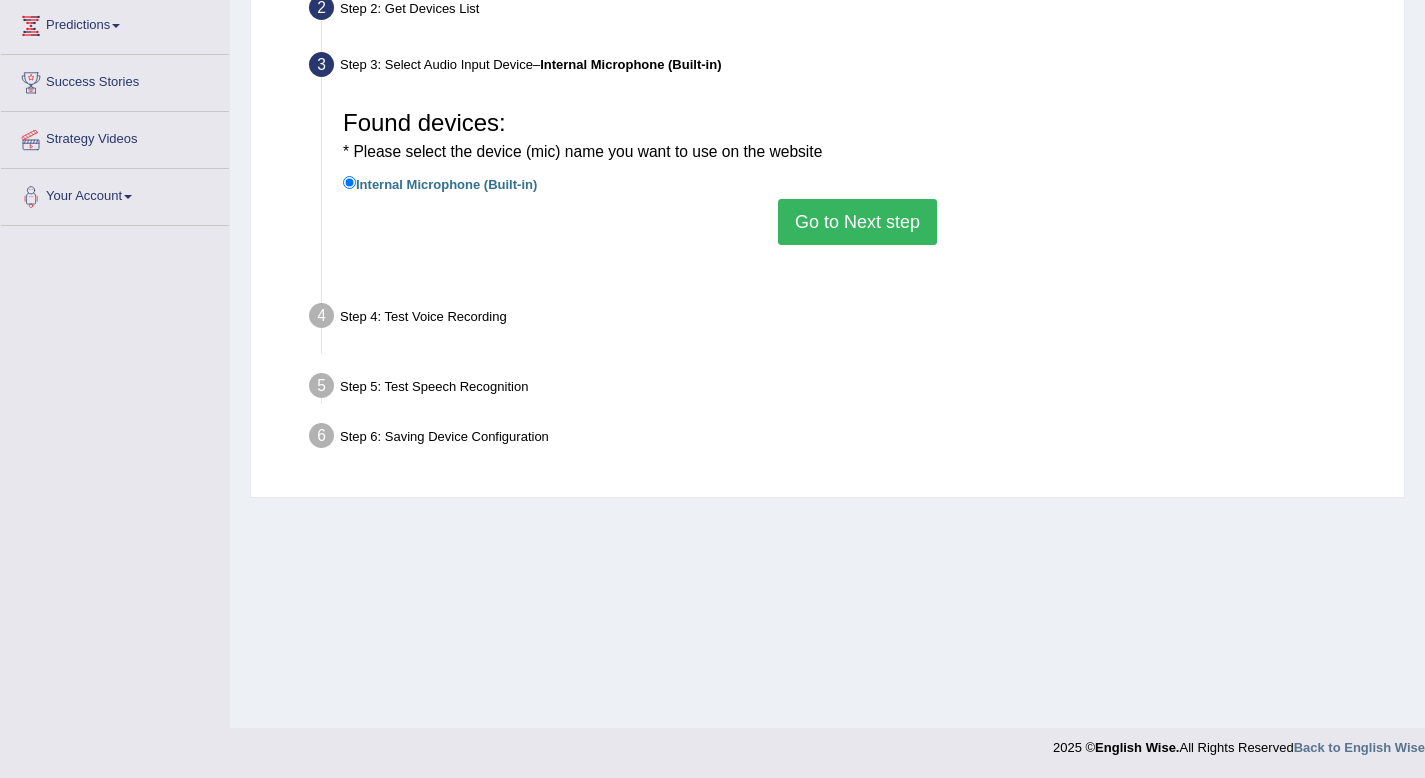 scroll, scrollTop: 272, scrollLeft: 0, axis: vertical 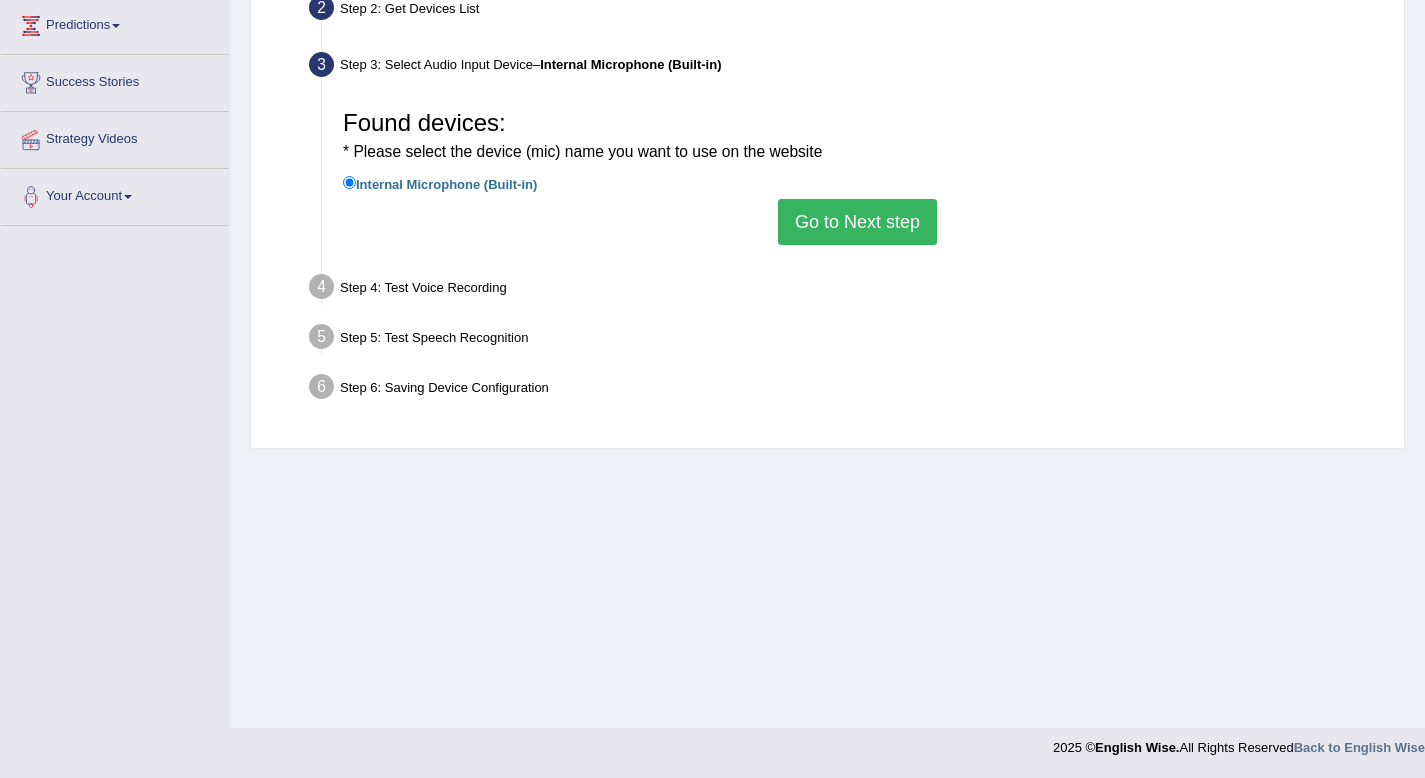 click on "Go to Next step" at bounding box center (857, 222) 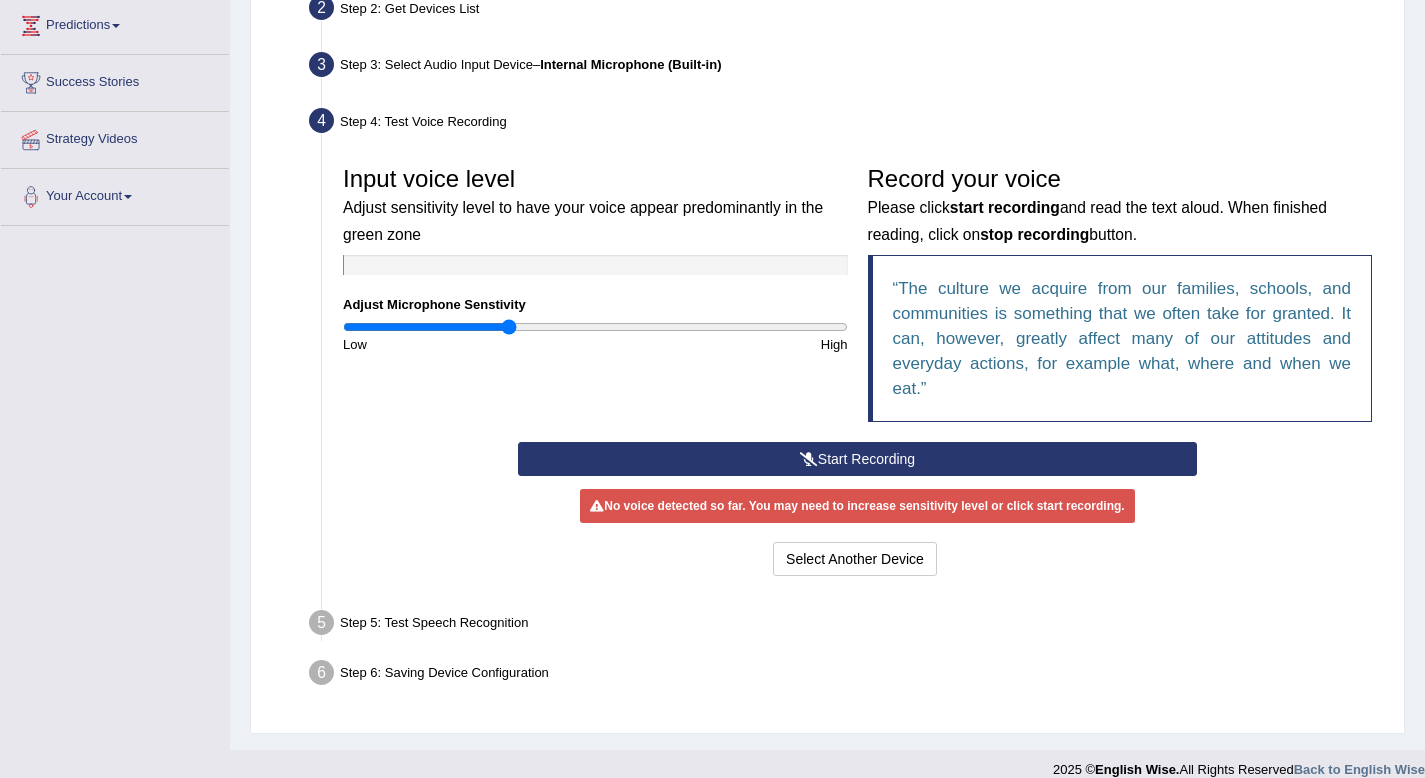 click at bounding box center (595, 327) 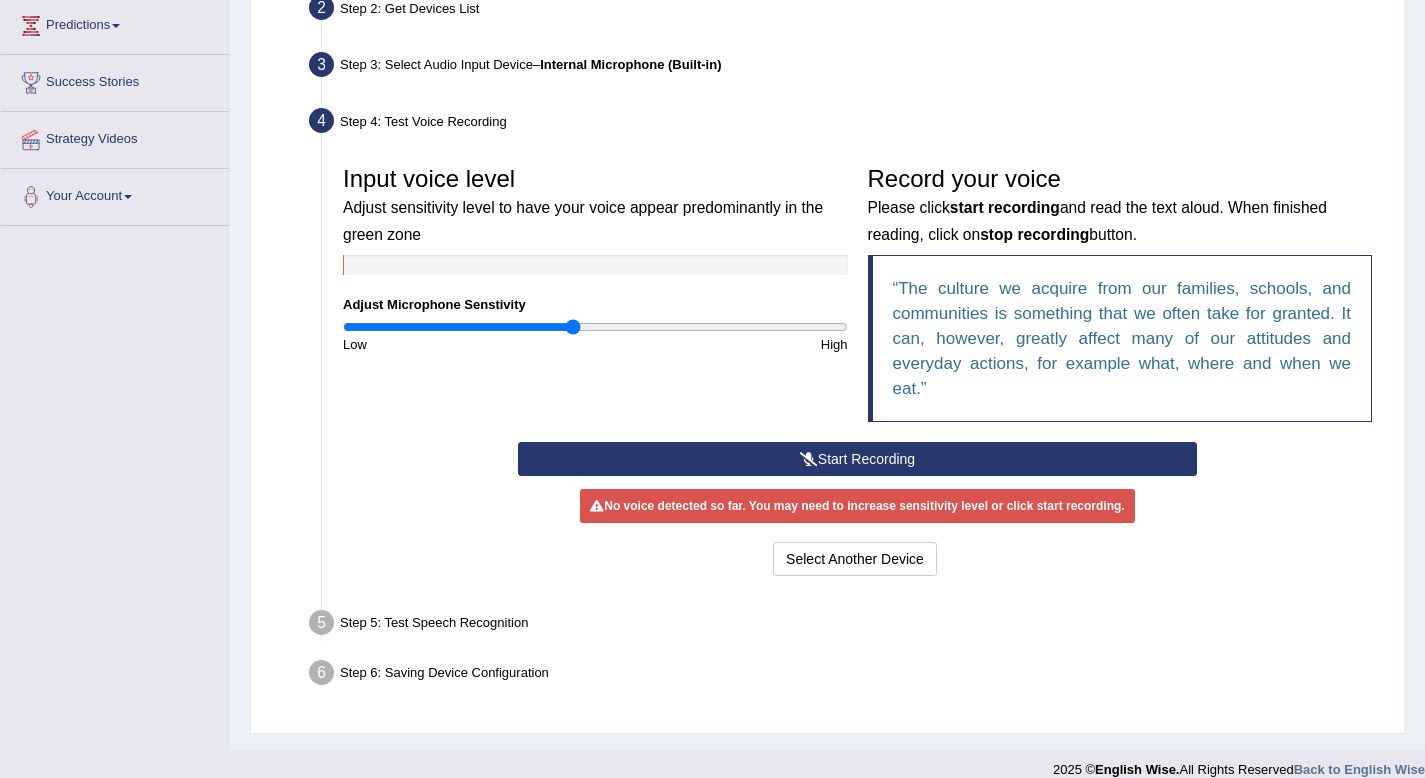drag, startPoint x: 572, startPoint y: 334, endPoint x: 792, endPoint y: 329, distance: 220.05681 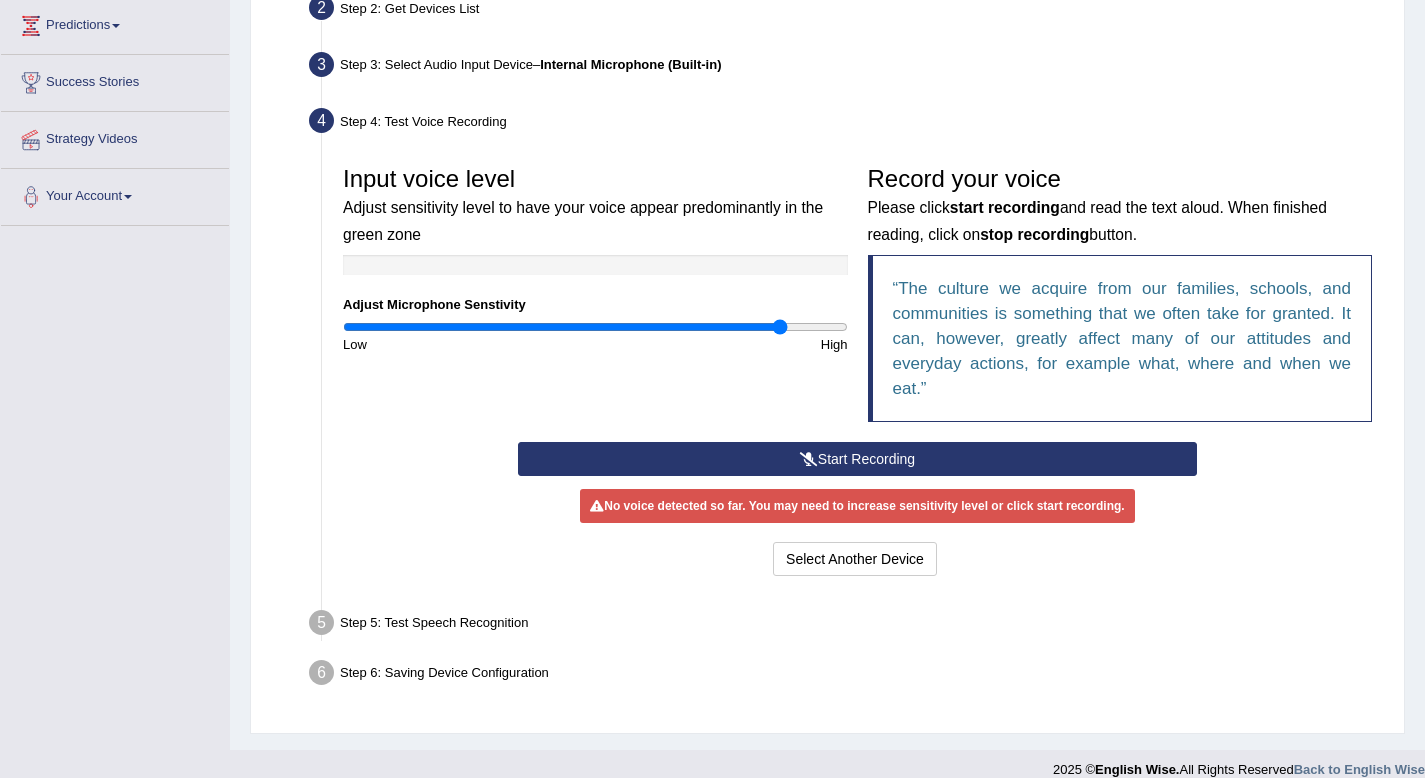 click at bounding box center (595, 327) 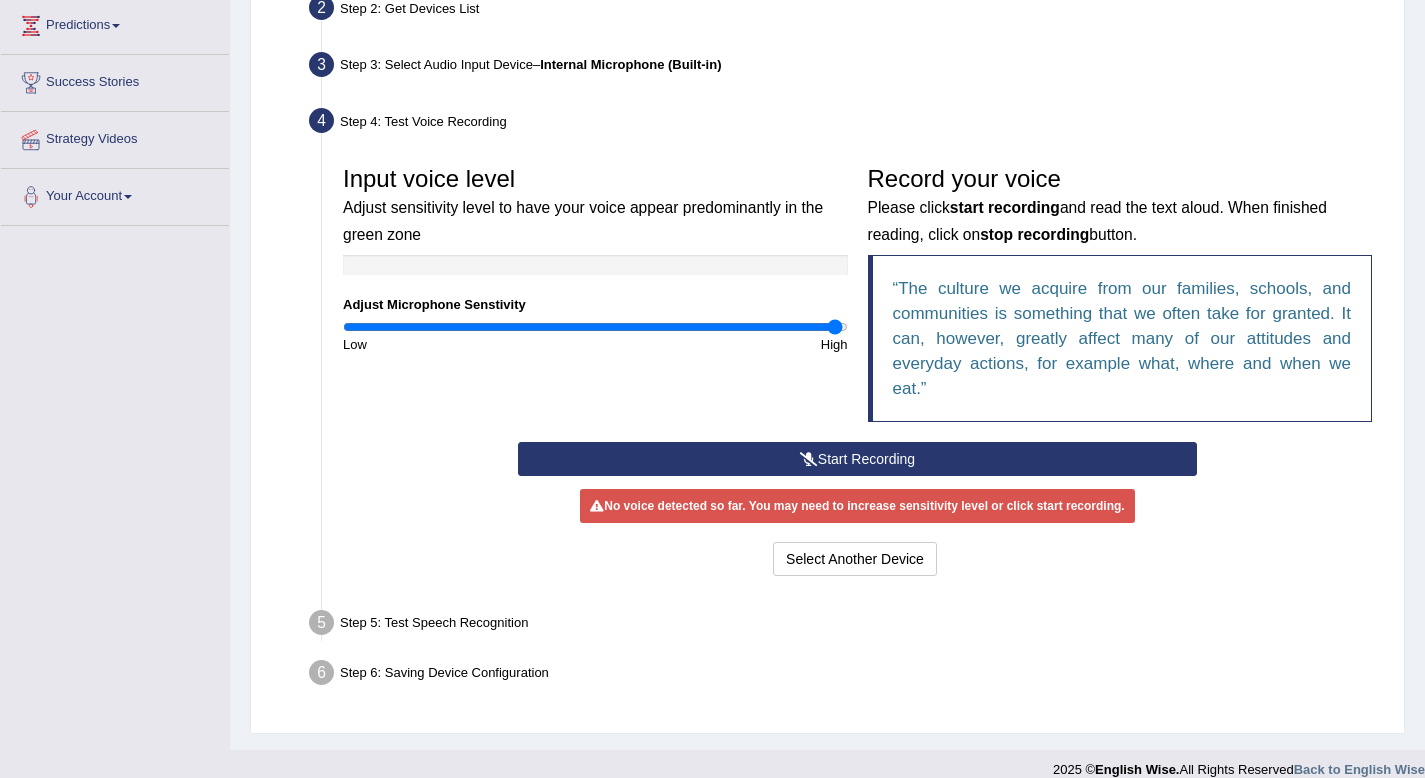 click at bounding box center (595, 327) 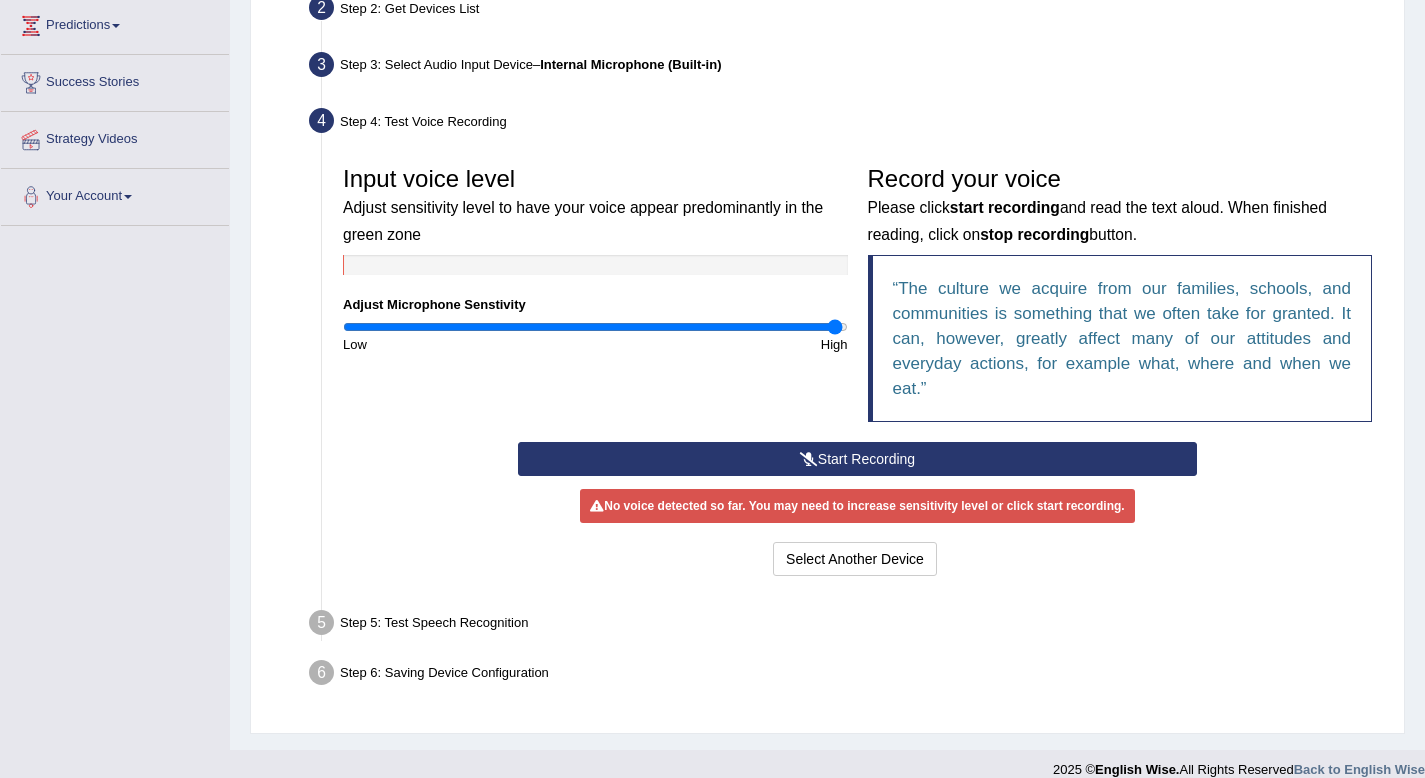 click on "Input voice level   Adjust sensitivity level to have your voice appear predominantly in the green zone     Adjust Microphone Senstivity     Low   High" at bounding box center (595, 255) 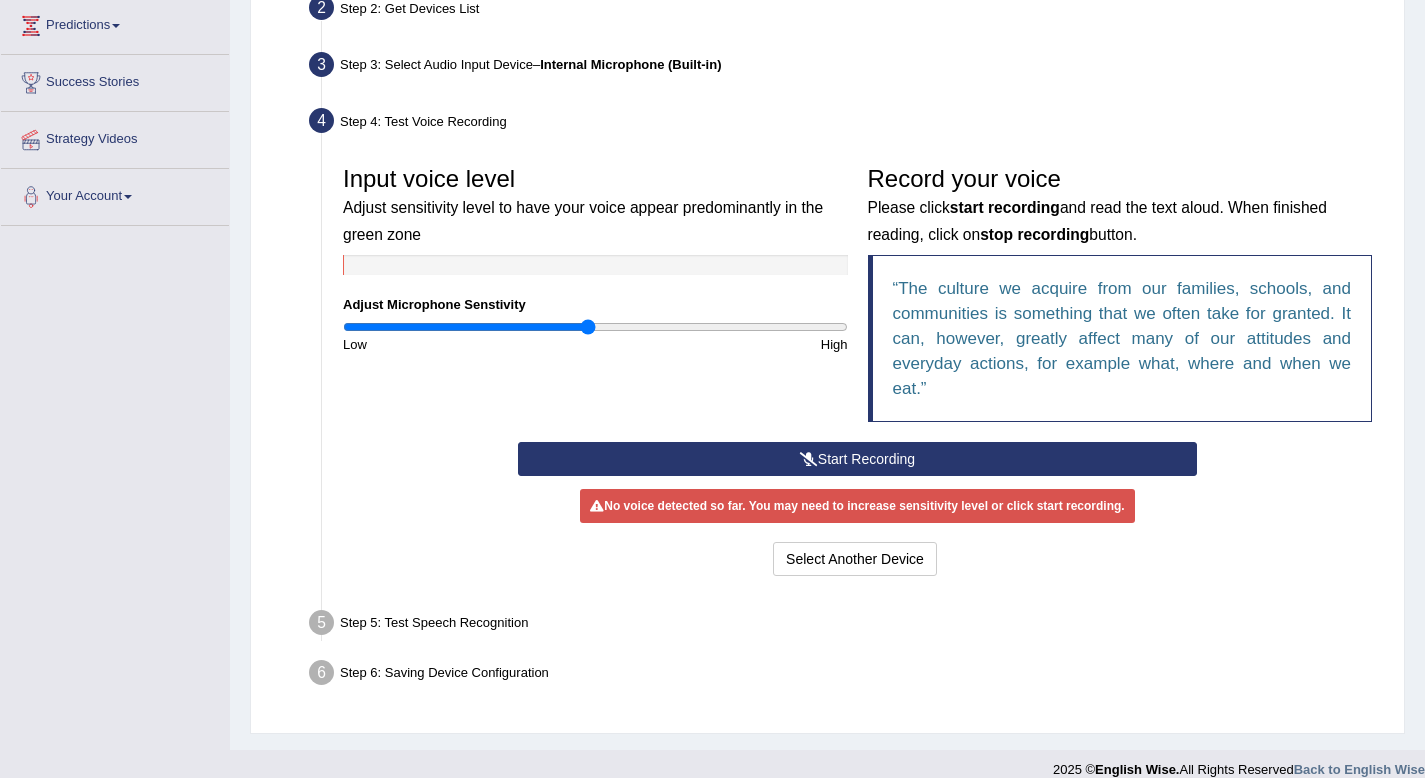 type on "0.98" 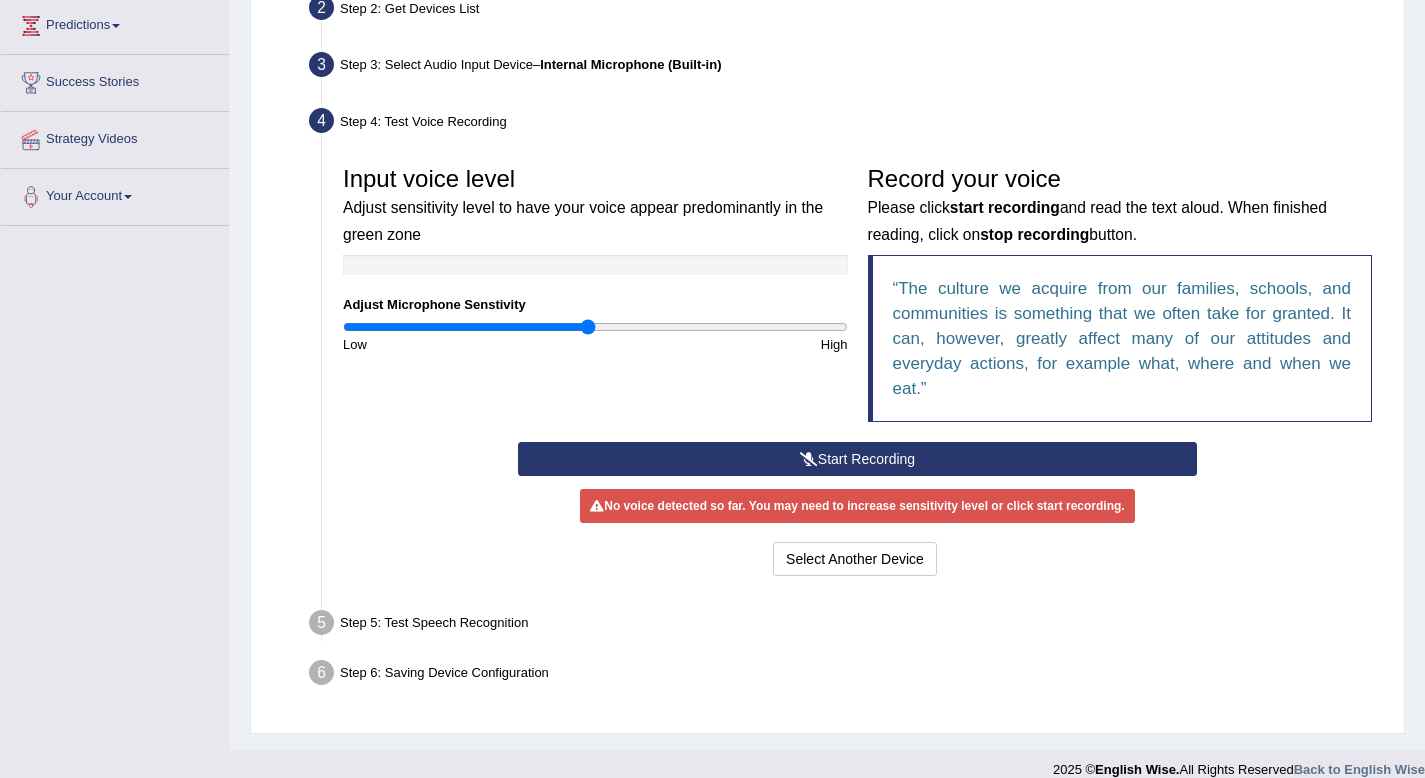 click at bounding box center (809, 459) 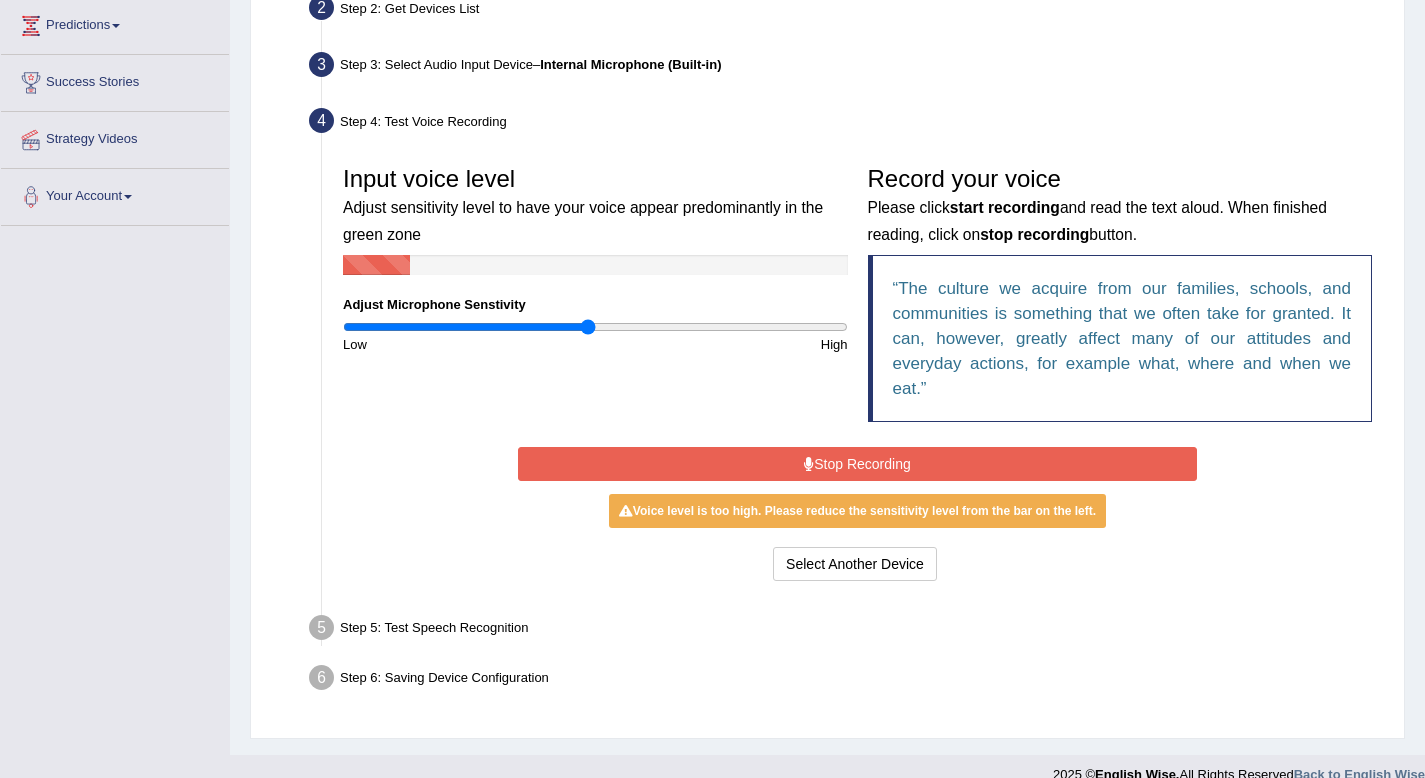 click on "Stop Recording" at bounding box center (857, 464) 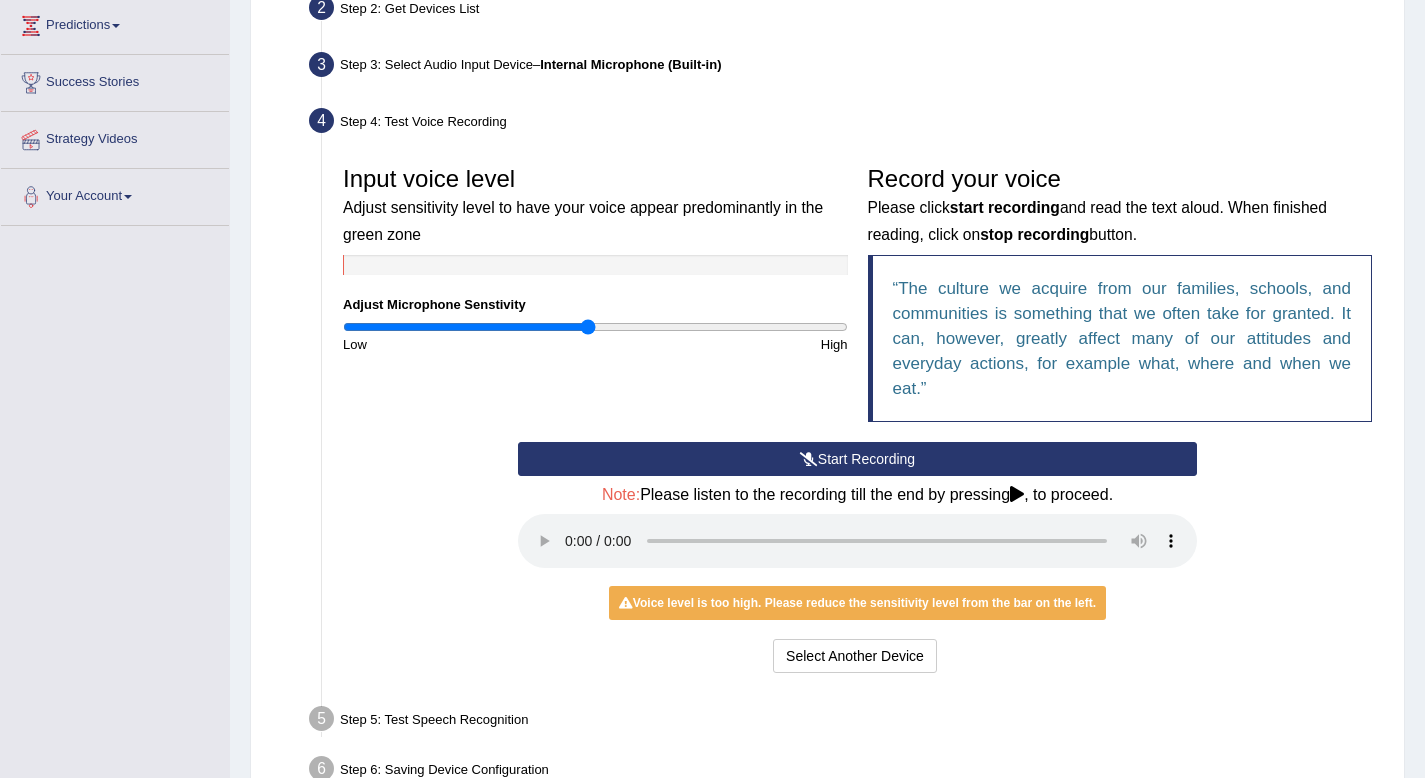 scroll, scrollTop: 309, scrollLeft: 0, axis: vertical 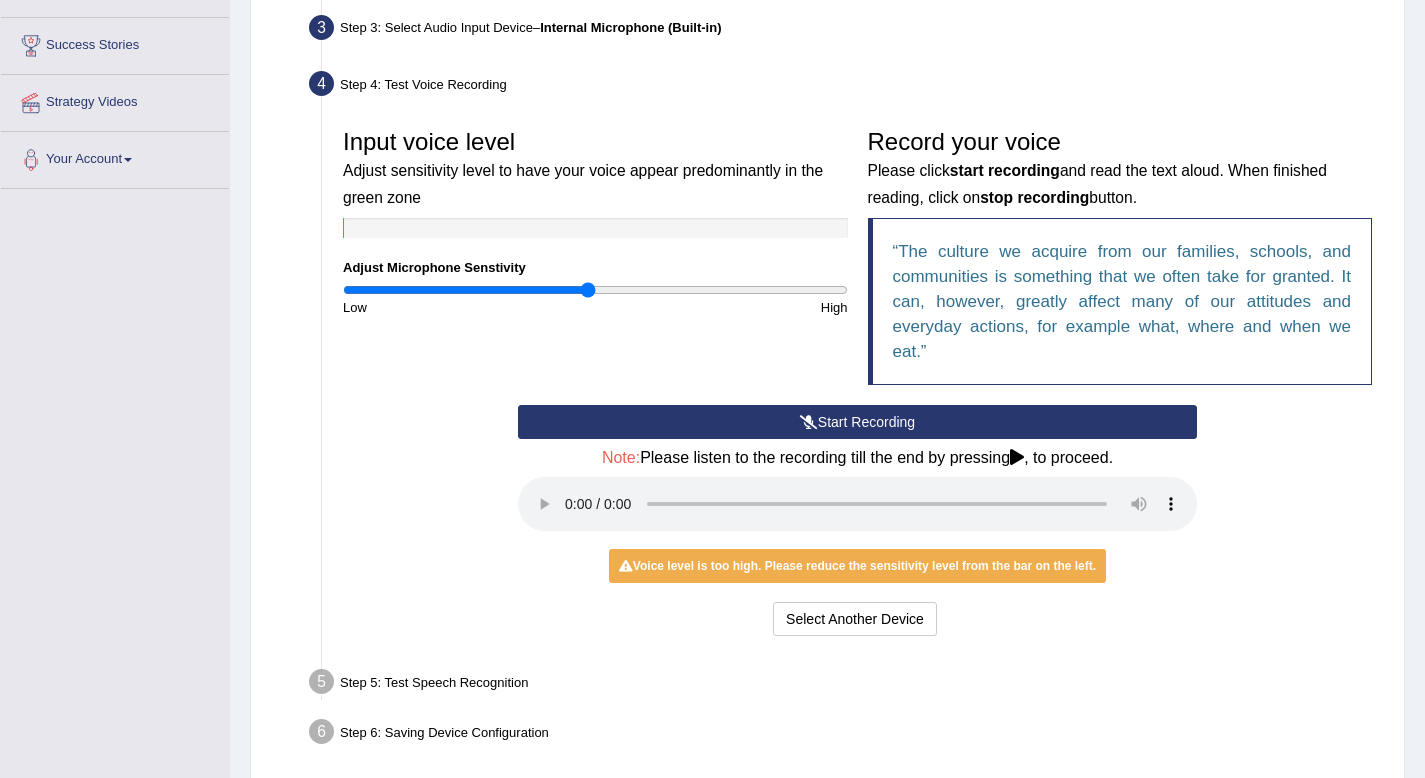 click on "Step 5: Test Speech Recognition" at bounding box center (847, 685) 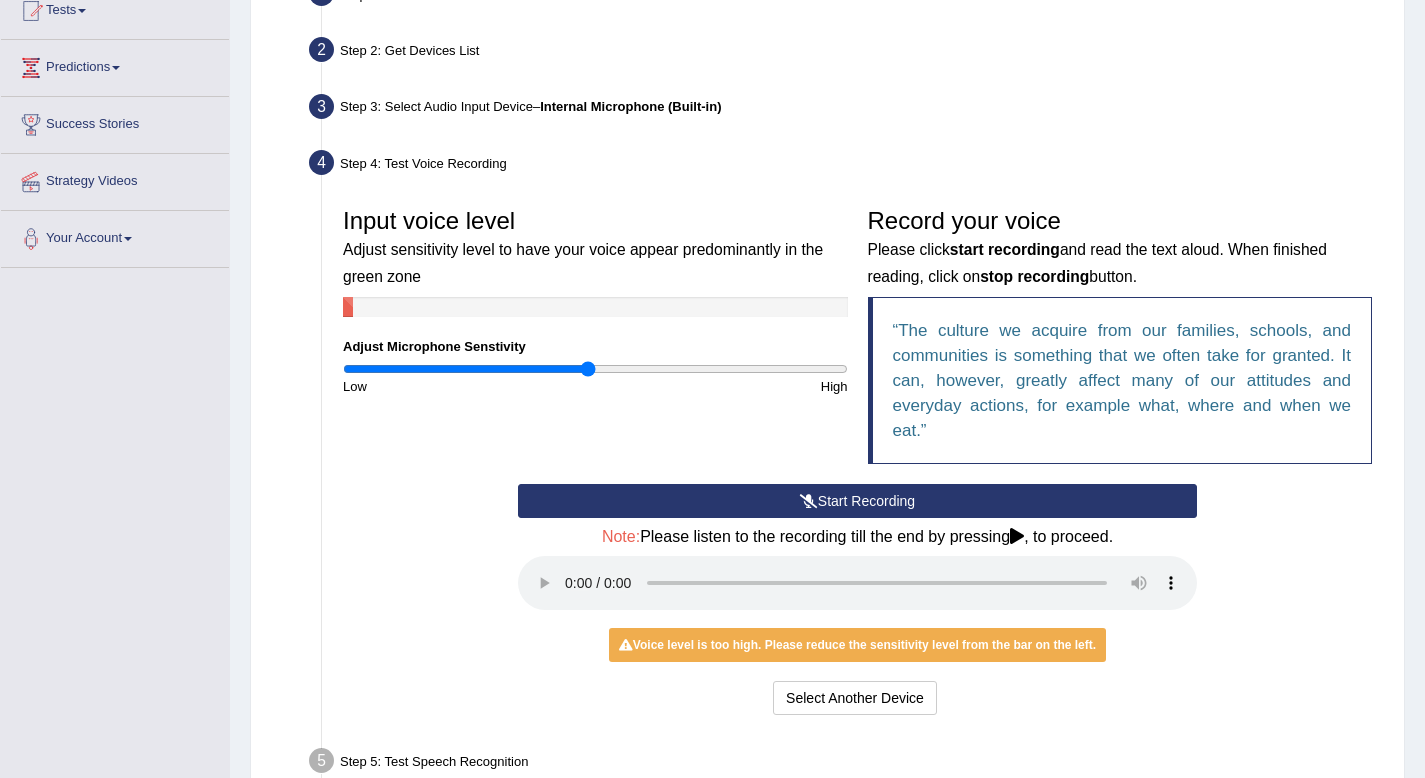 scroll, scrollTop: 0, scrollLeft: 0, axis: both 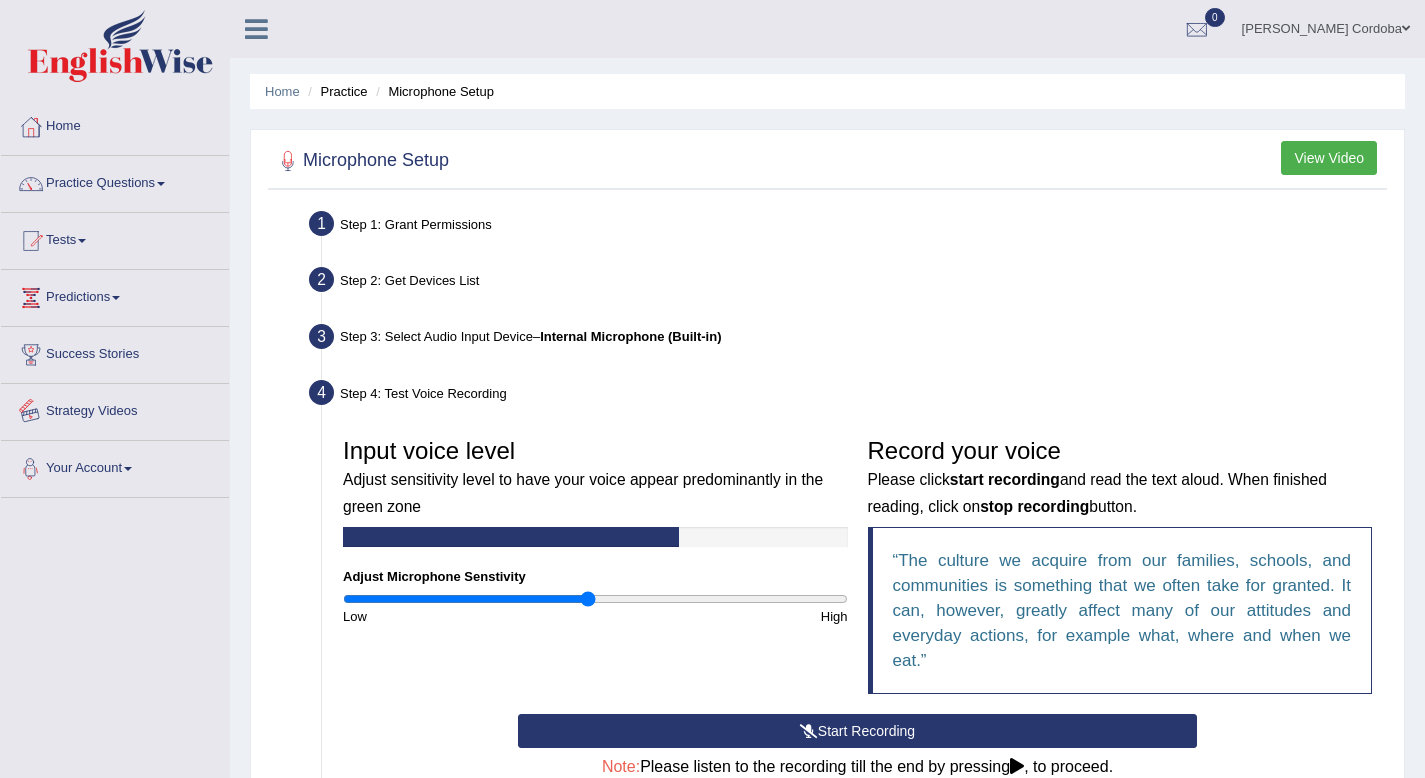 click on "Strategy Videos" at bounding box center [115, 409] 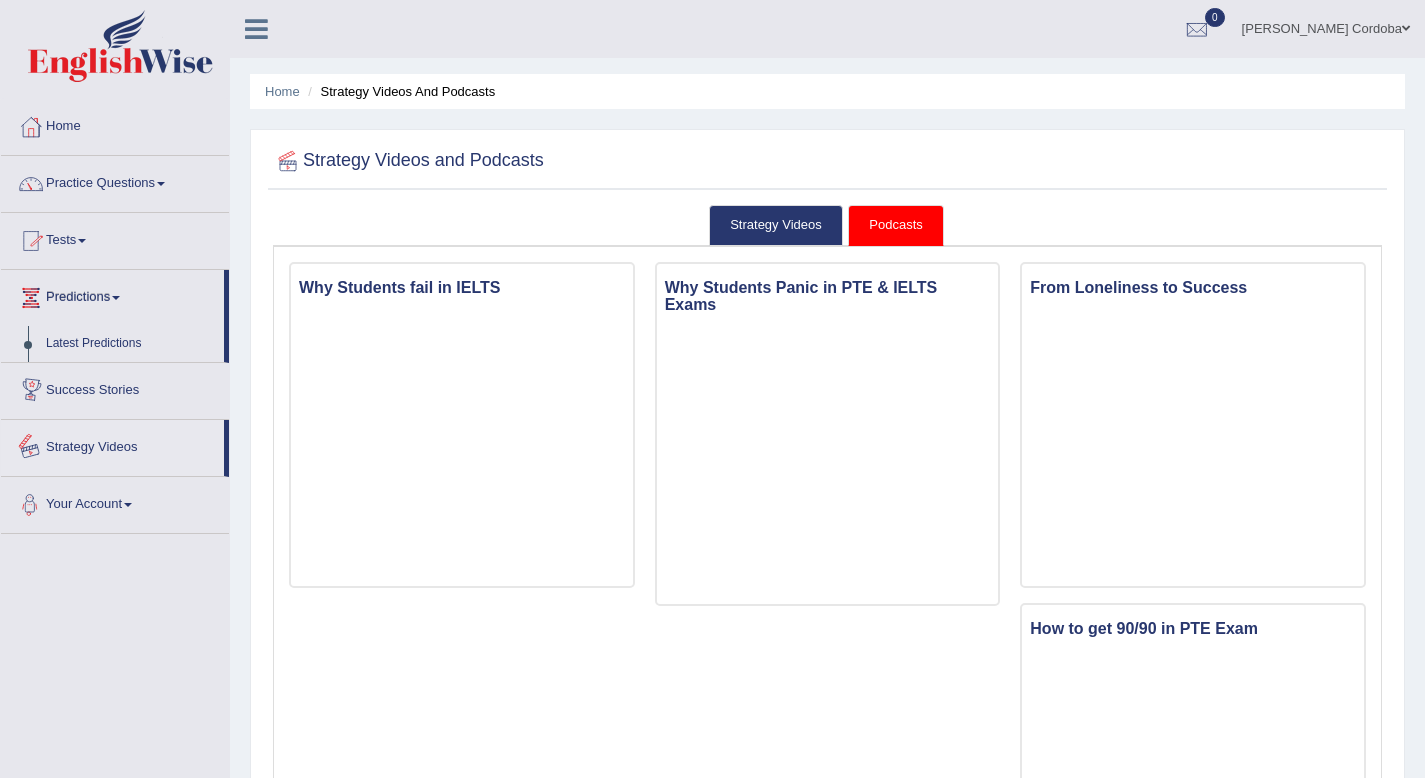 scroll, scrollTop: 0, scrollLeft: 0, axis: both 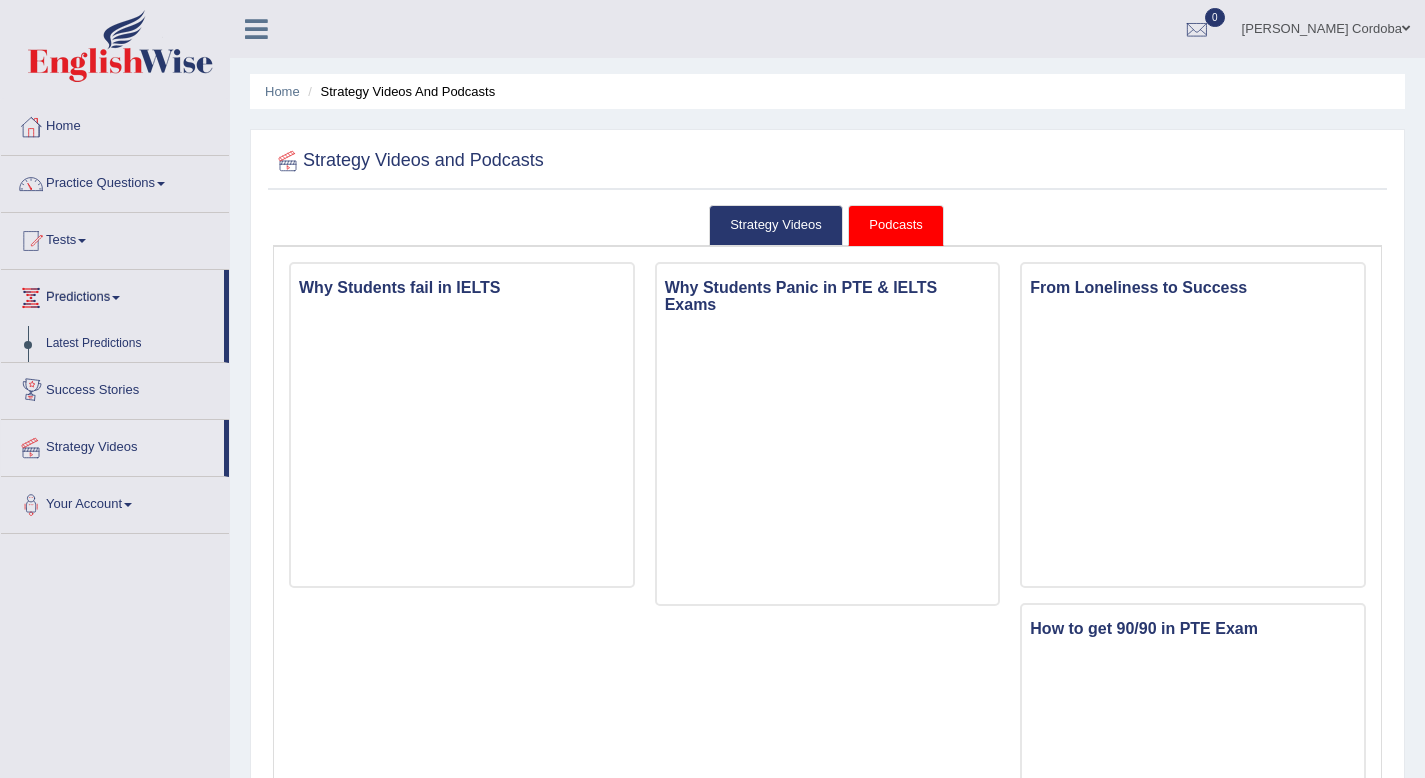 click on "Success Stories" at bounding box center (115, 388) 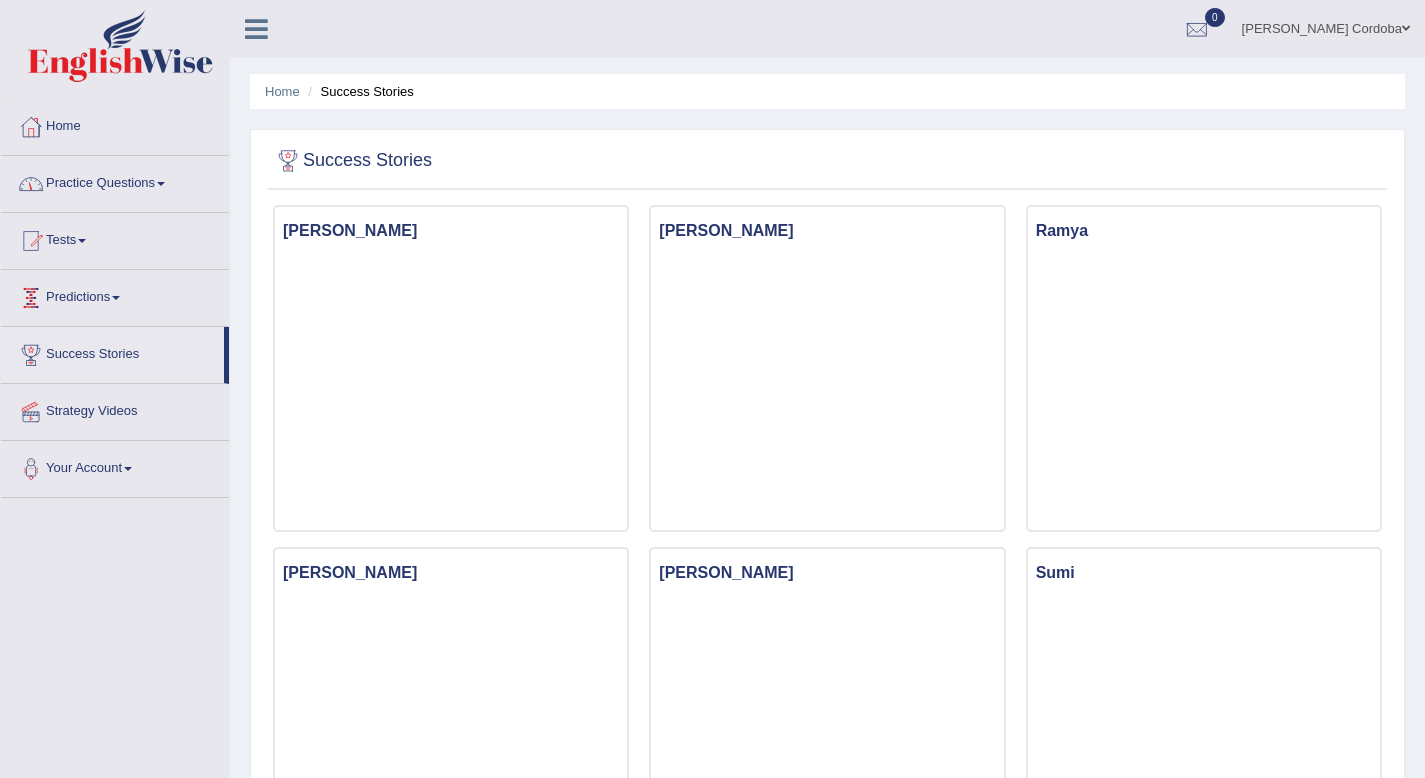 scroll, scrollTop: 0, scrollLeft: 0, axis: both 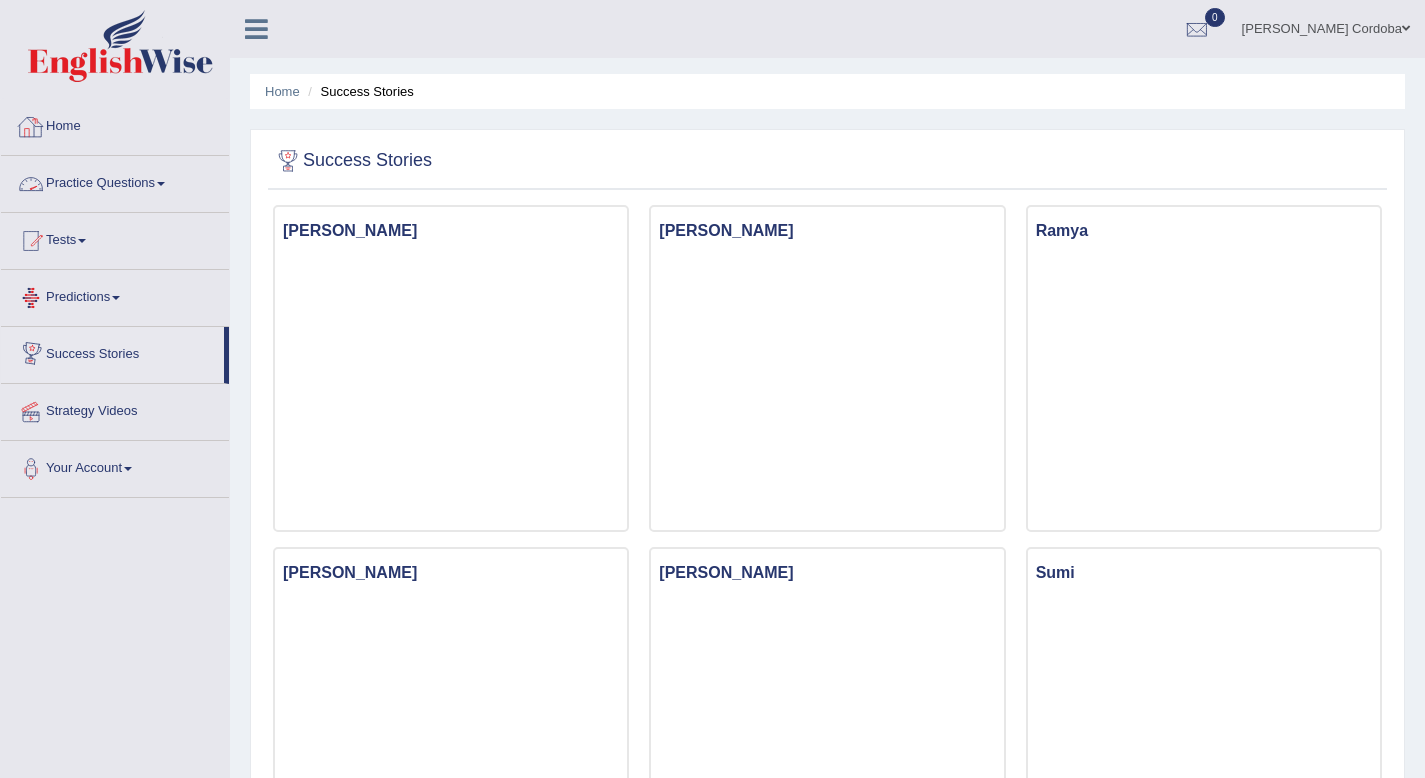 click on "Home" at bounding box center [115, 124] 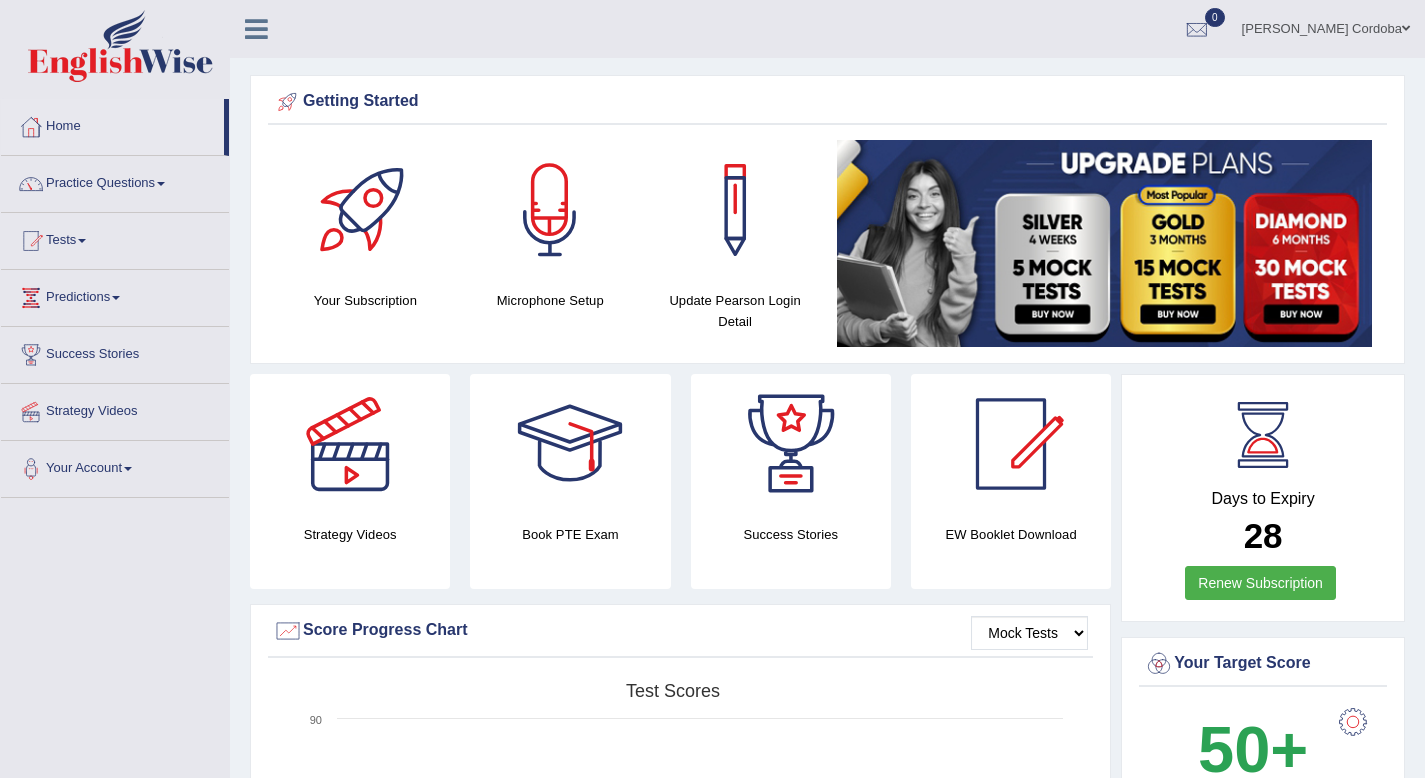 scroll, scrollTop: 0, scrollLeft: 0, axis: both 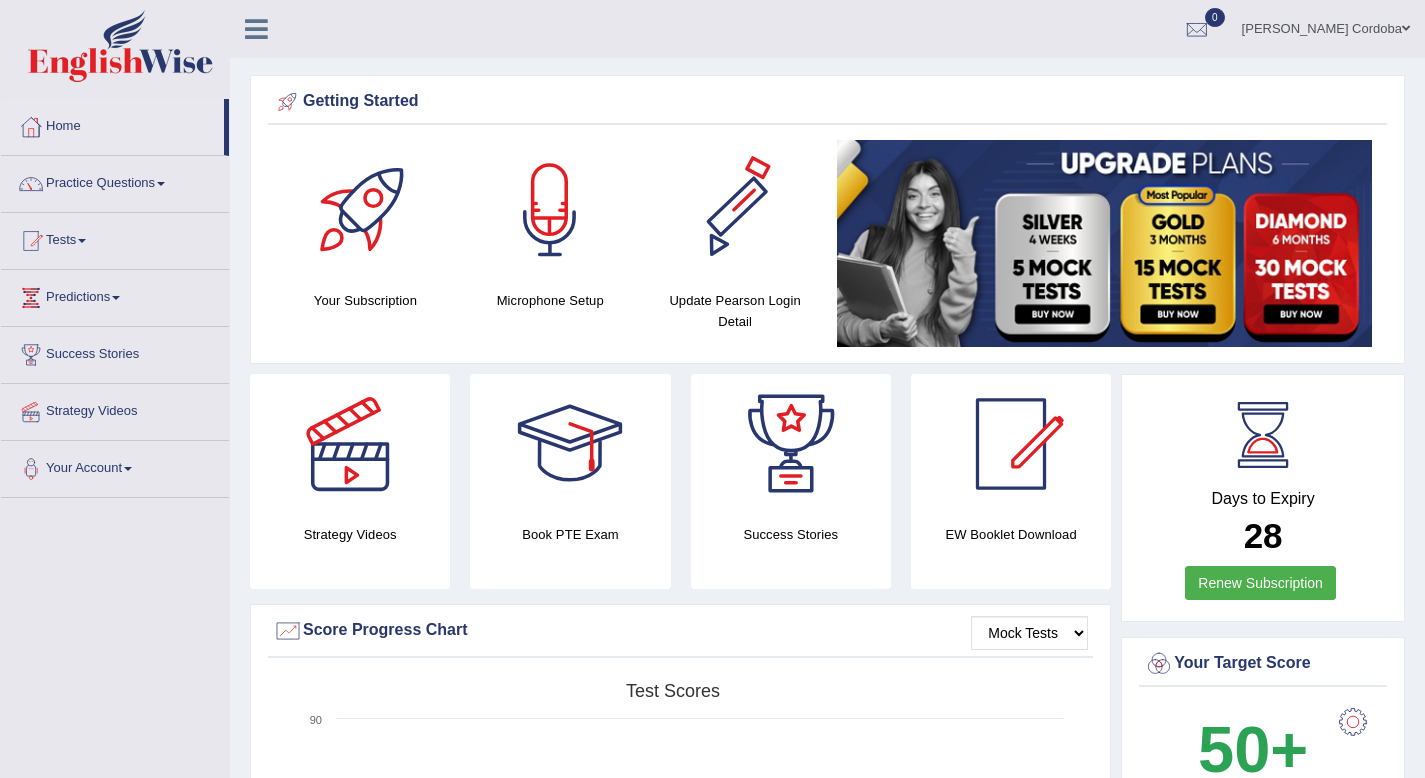 click on "Update Pearson Login Detail" at bounding box center (735, 311) 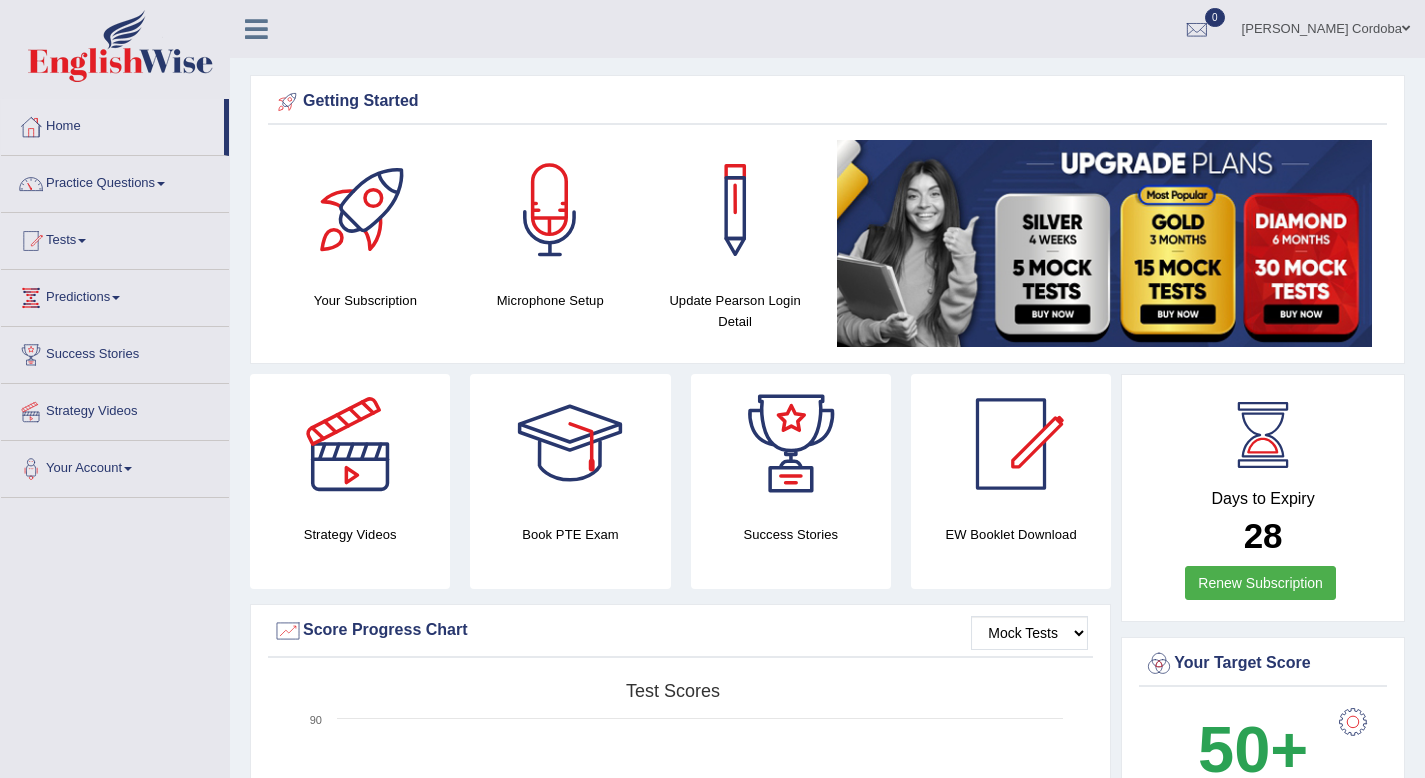 click at bounding box center [735, 210] 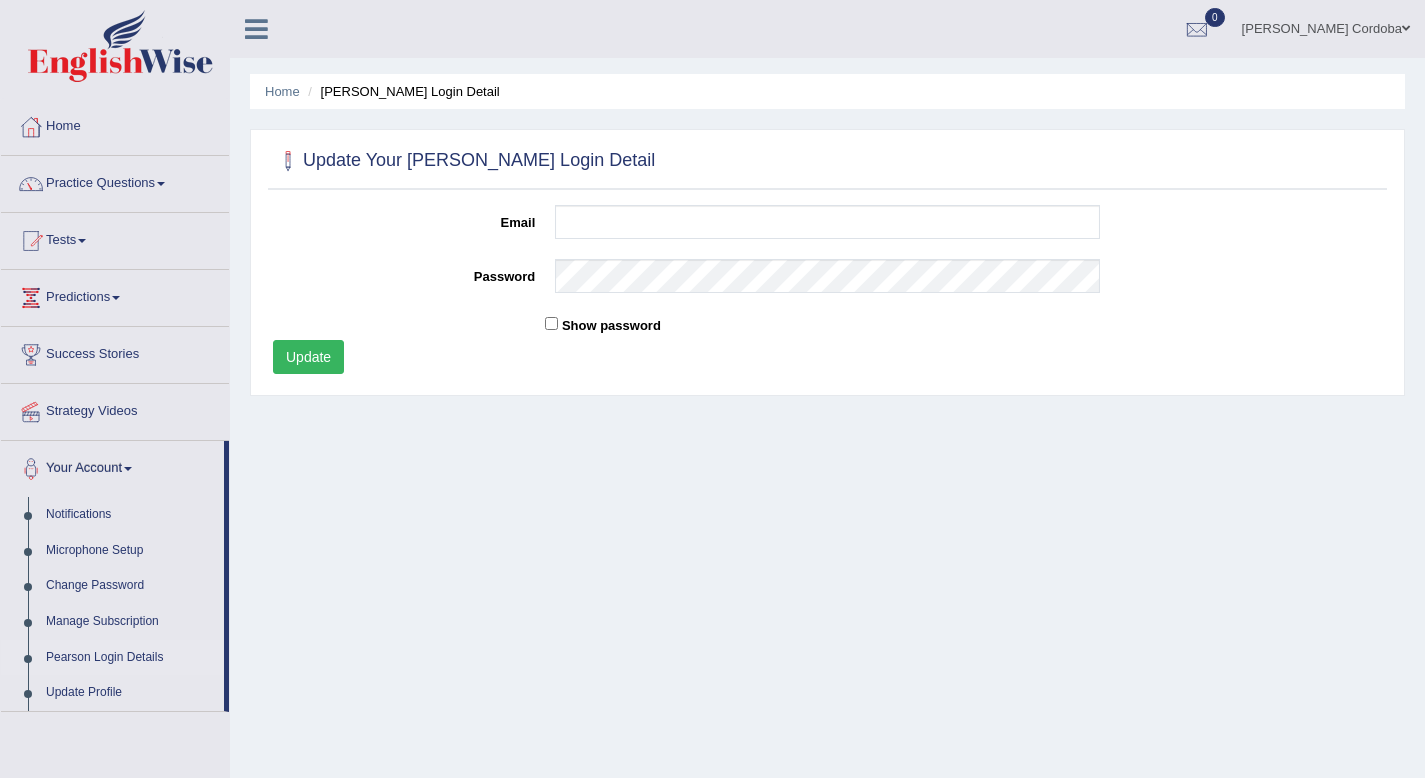 scroll, scrollTop: 0, scrollLeft: 0, axis: both 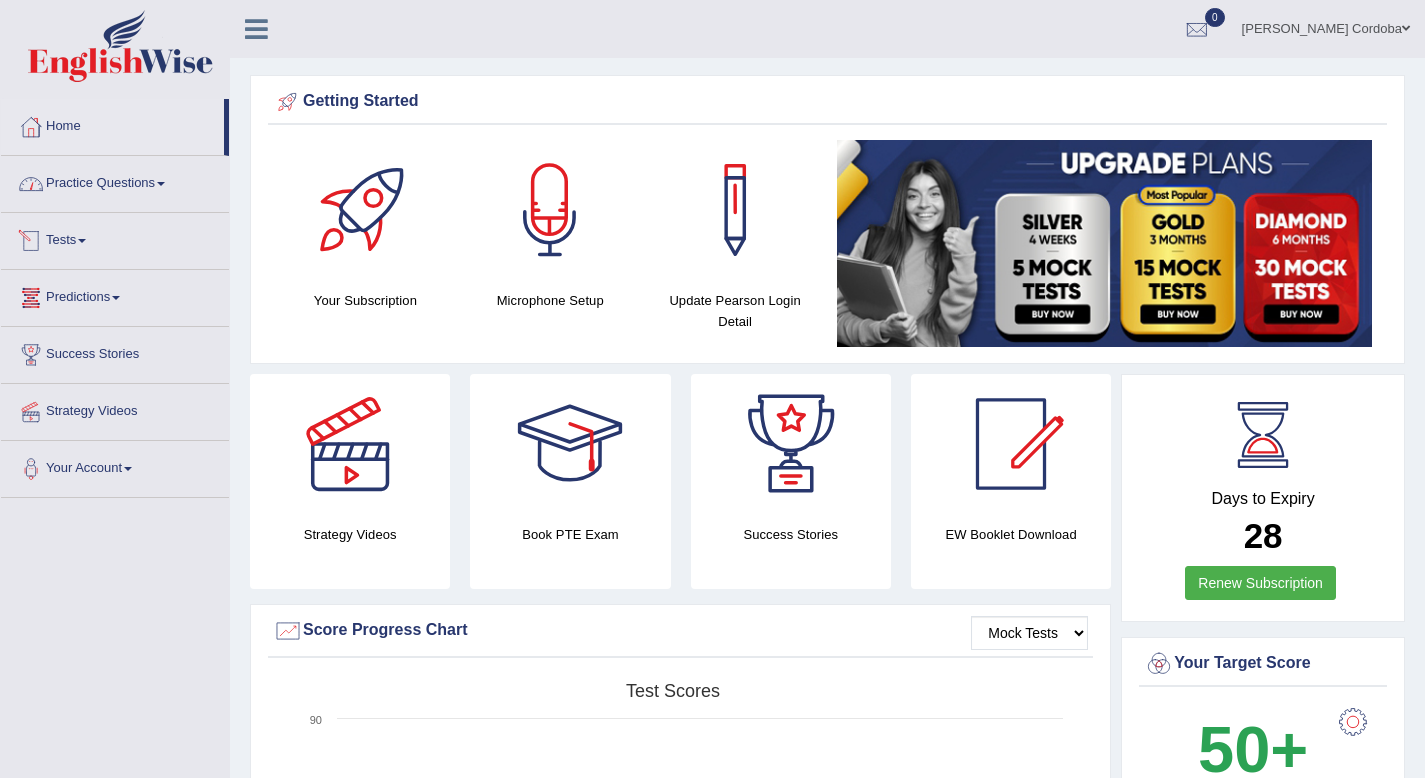 click on "Practice Questions" at bounding box center (115, 181) 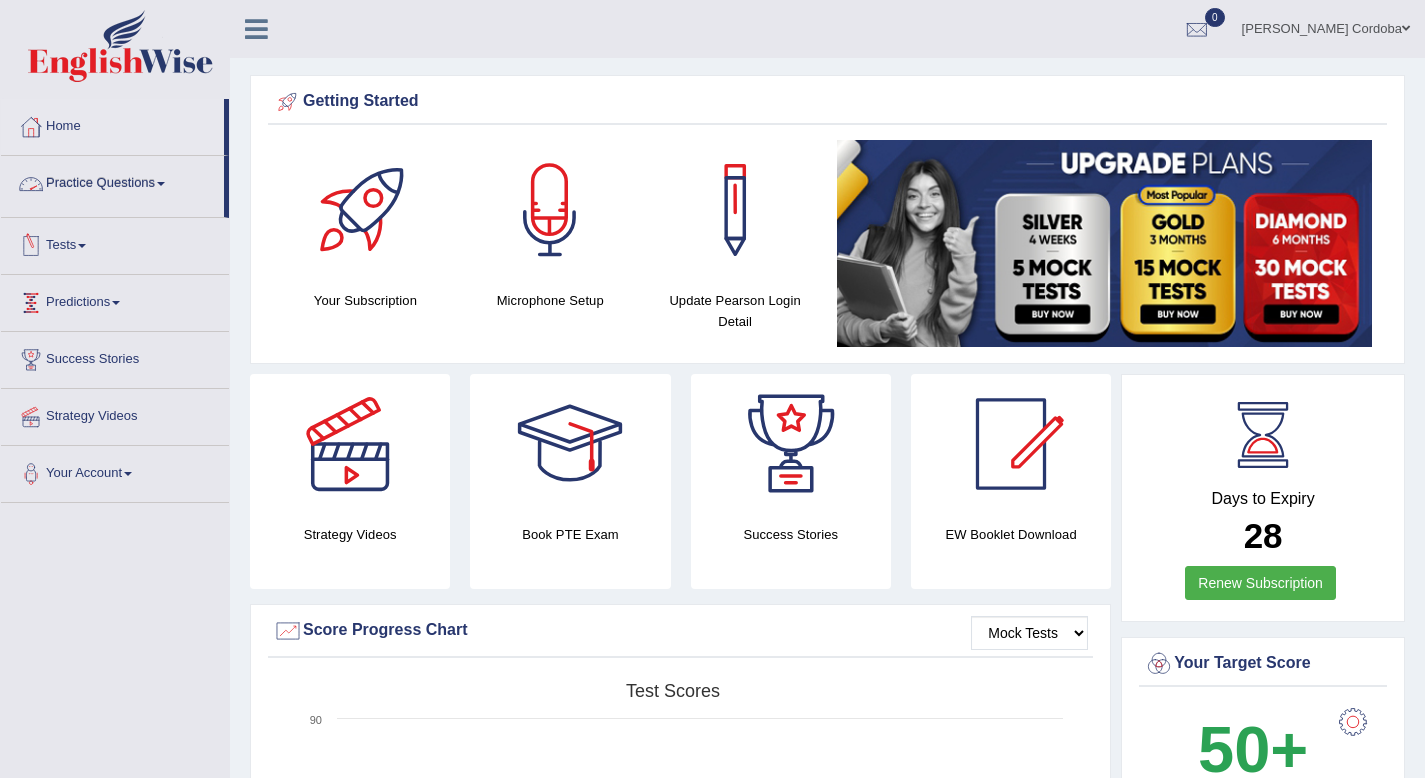 click on "Practice Questions" at bounding box center [112, 181] 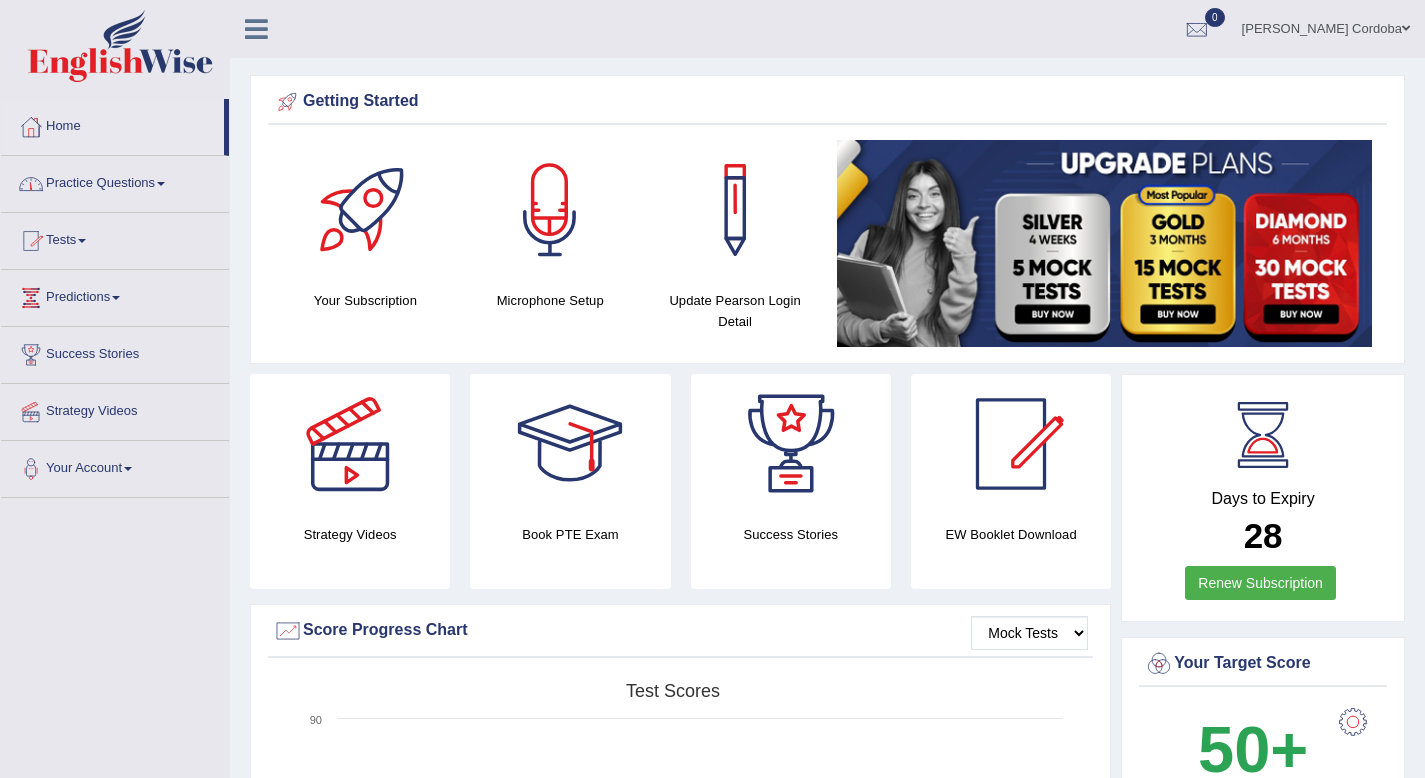 click on "Practice Questions" at bounding box center (115, 181) 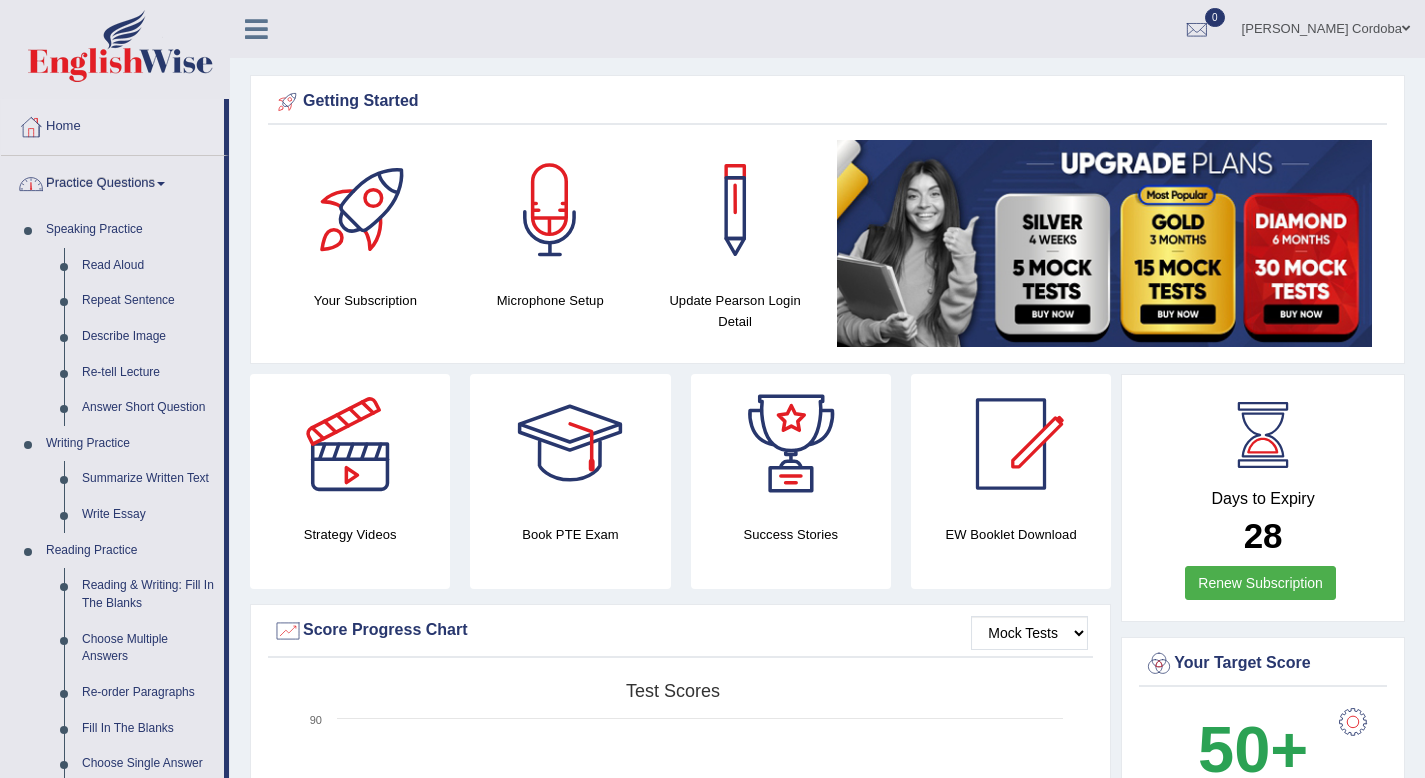 click on "Practice Questions" at bounding box center [112, 181] 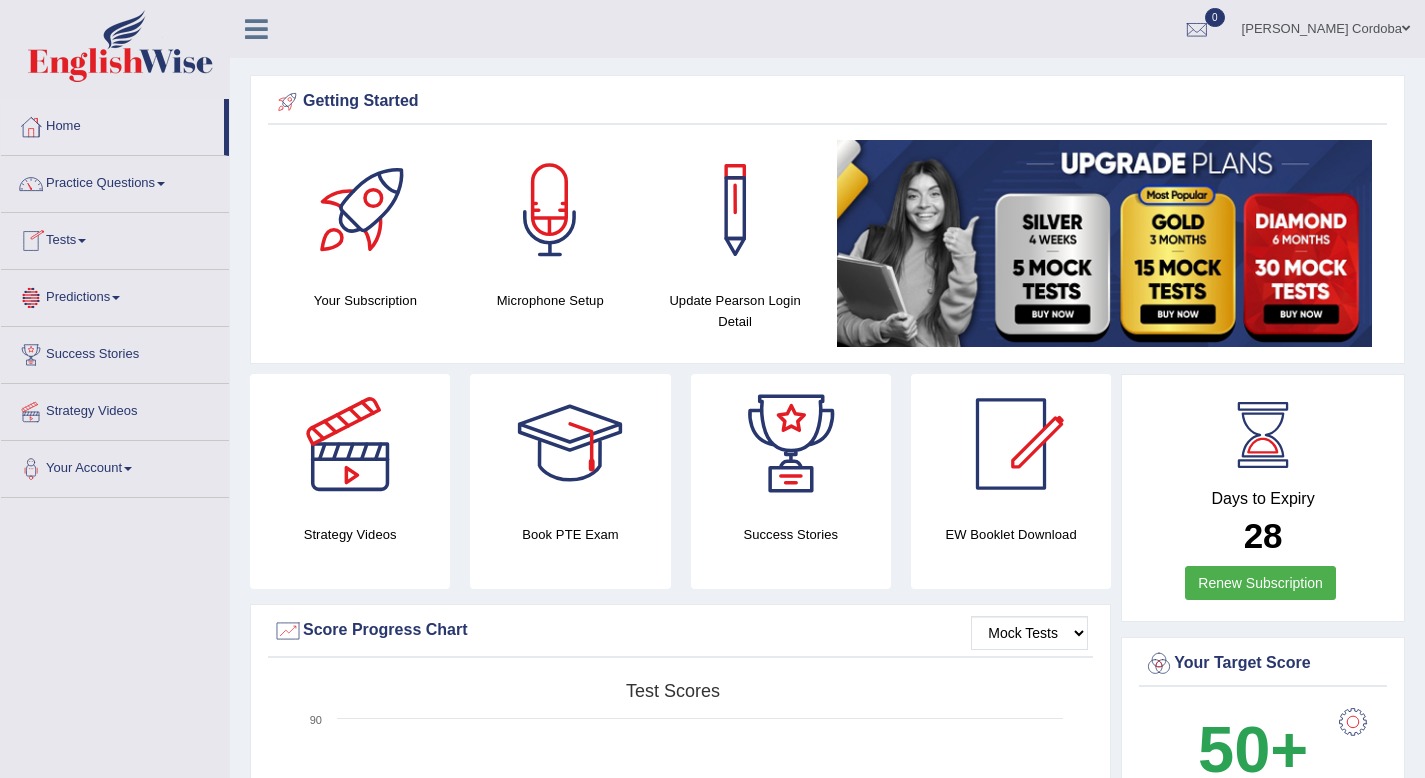 click at bounding box center (82, 241) 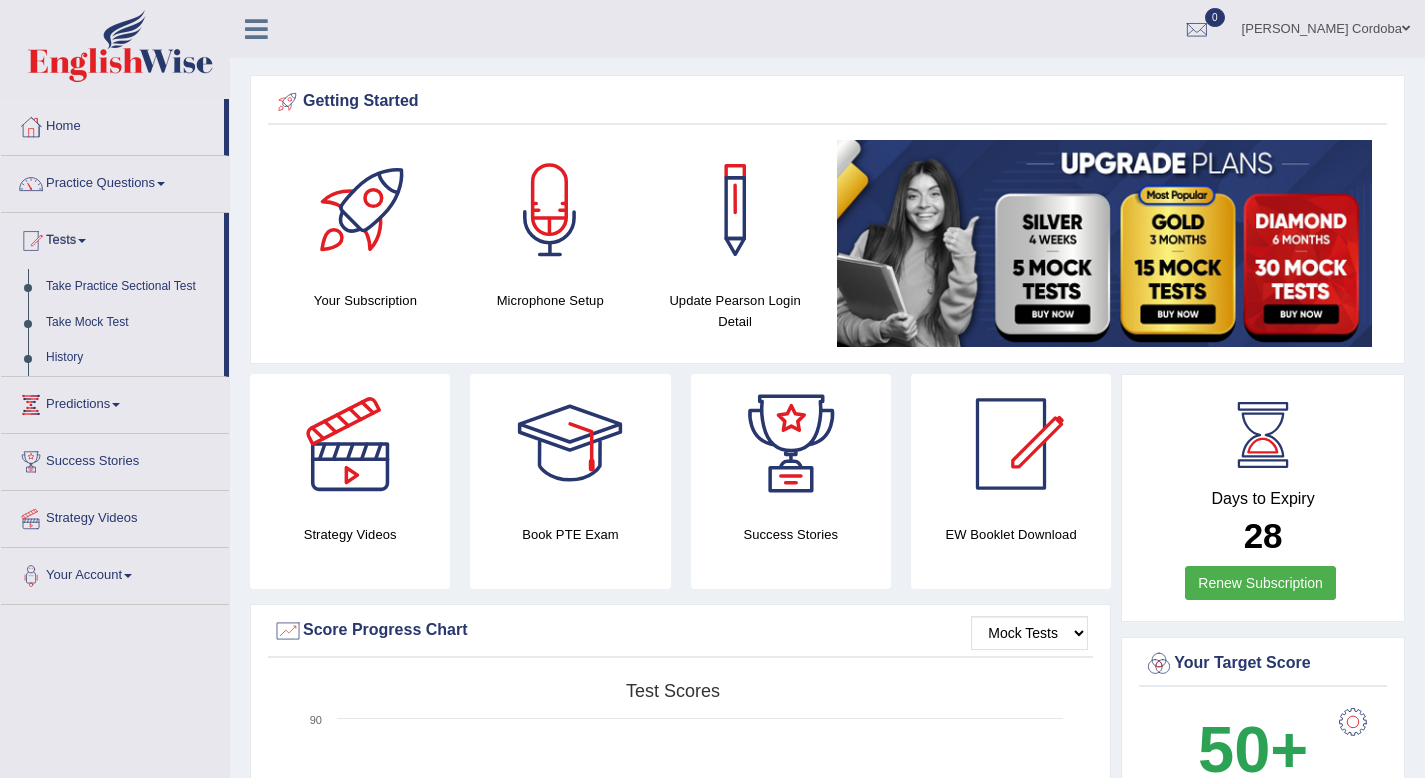 click at bounding box center [82, 241] 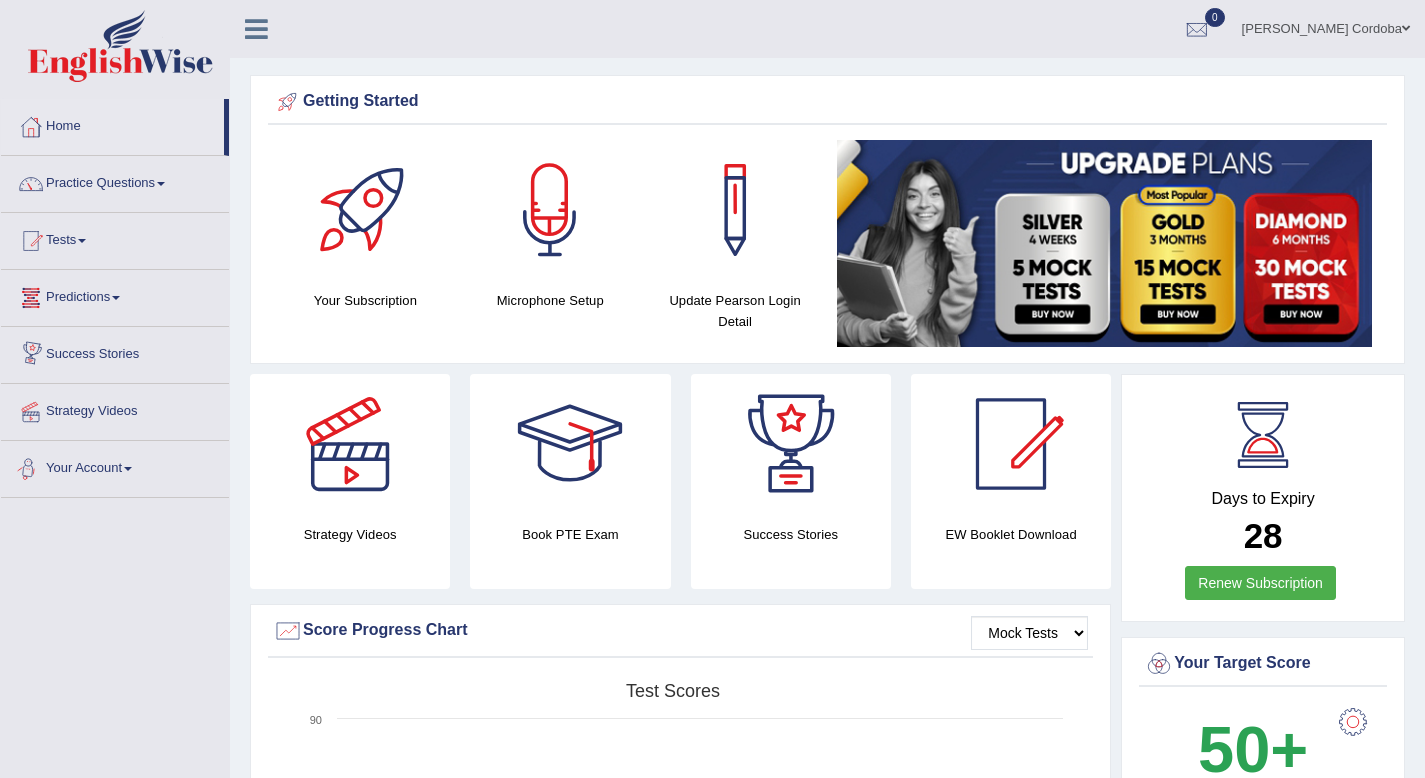 click on "Your Account" at bounding box center (115, 466) 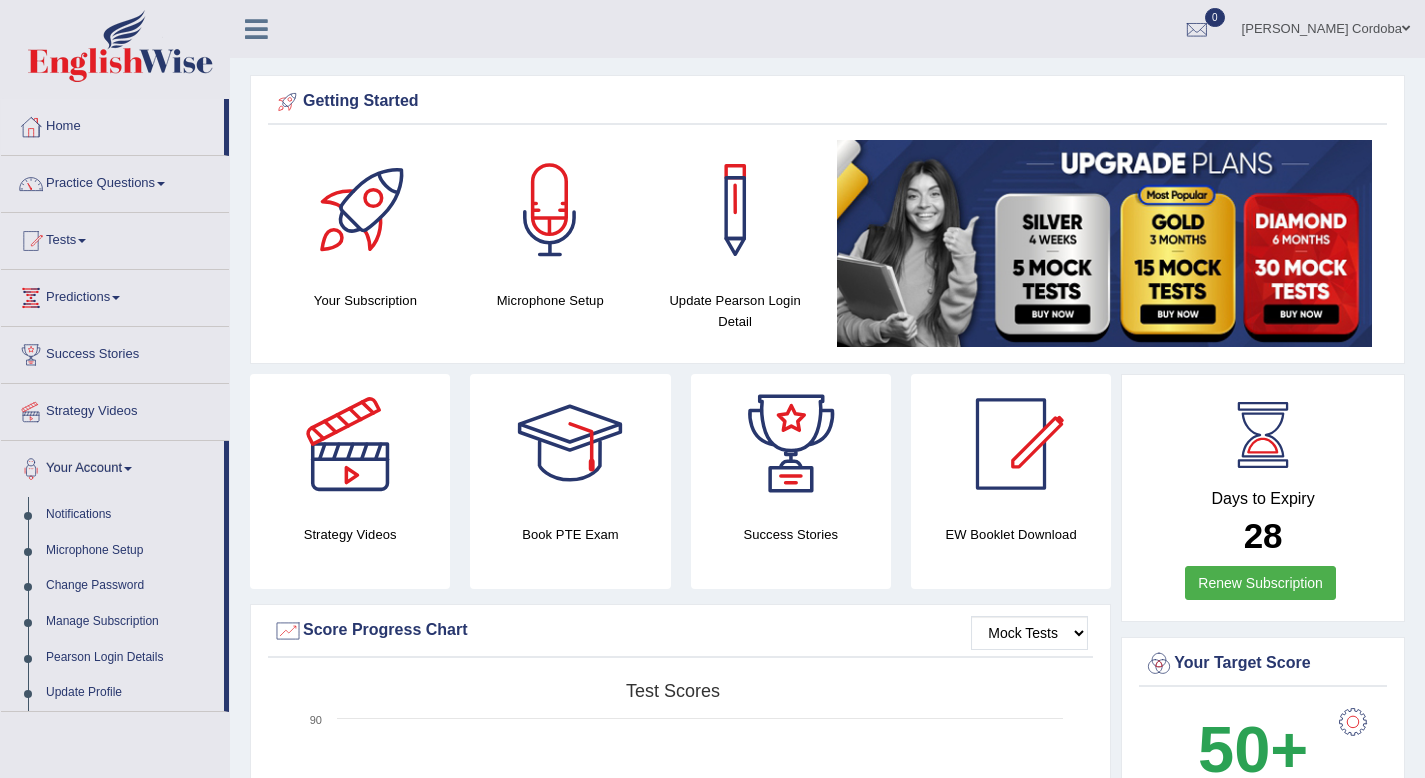 click on "Your Account" at bounding box center [112, 466] 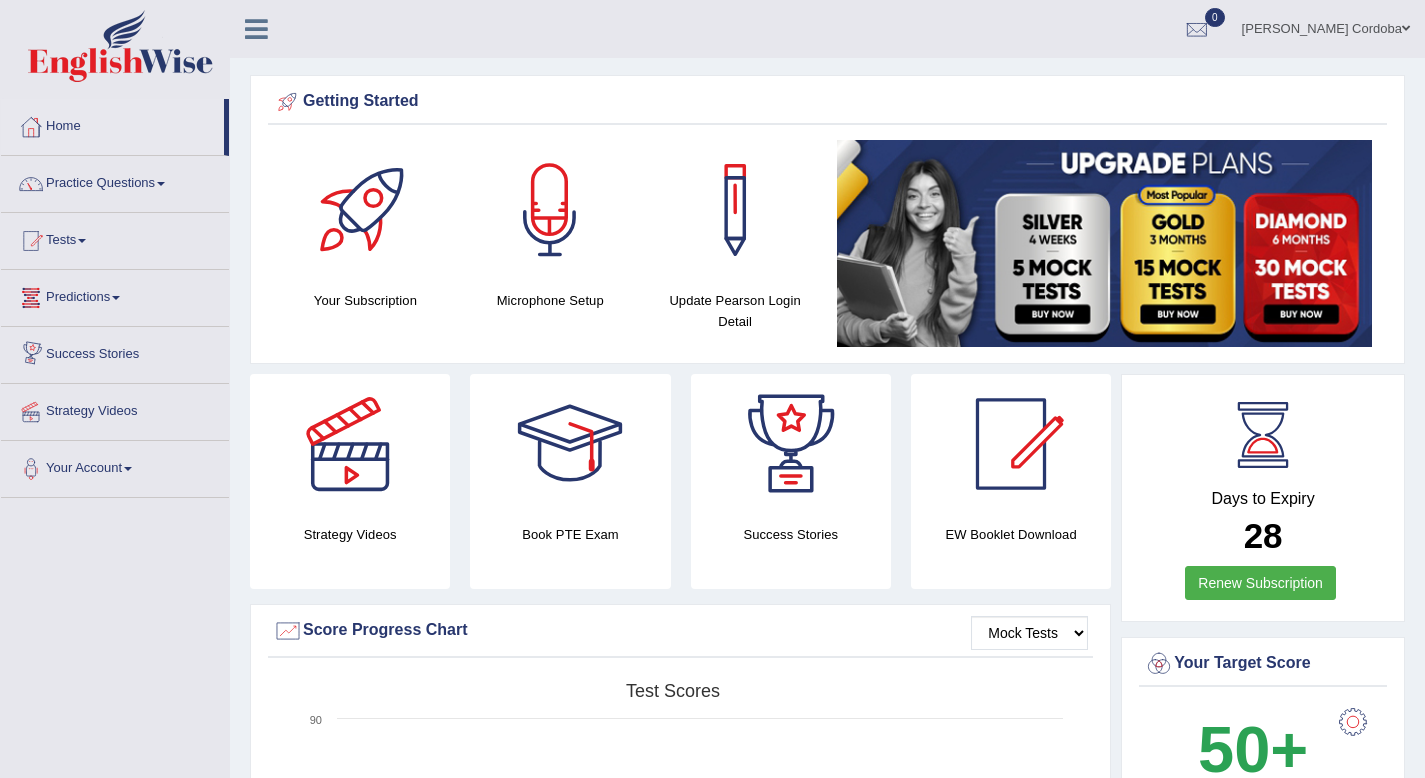 click on "Predictions" at bounding box center [115, 295] 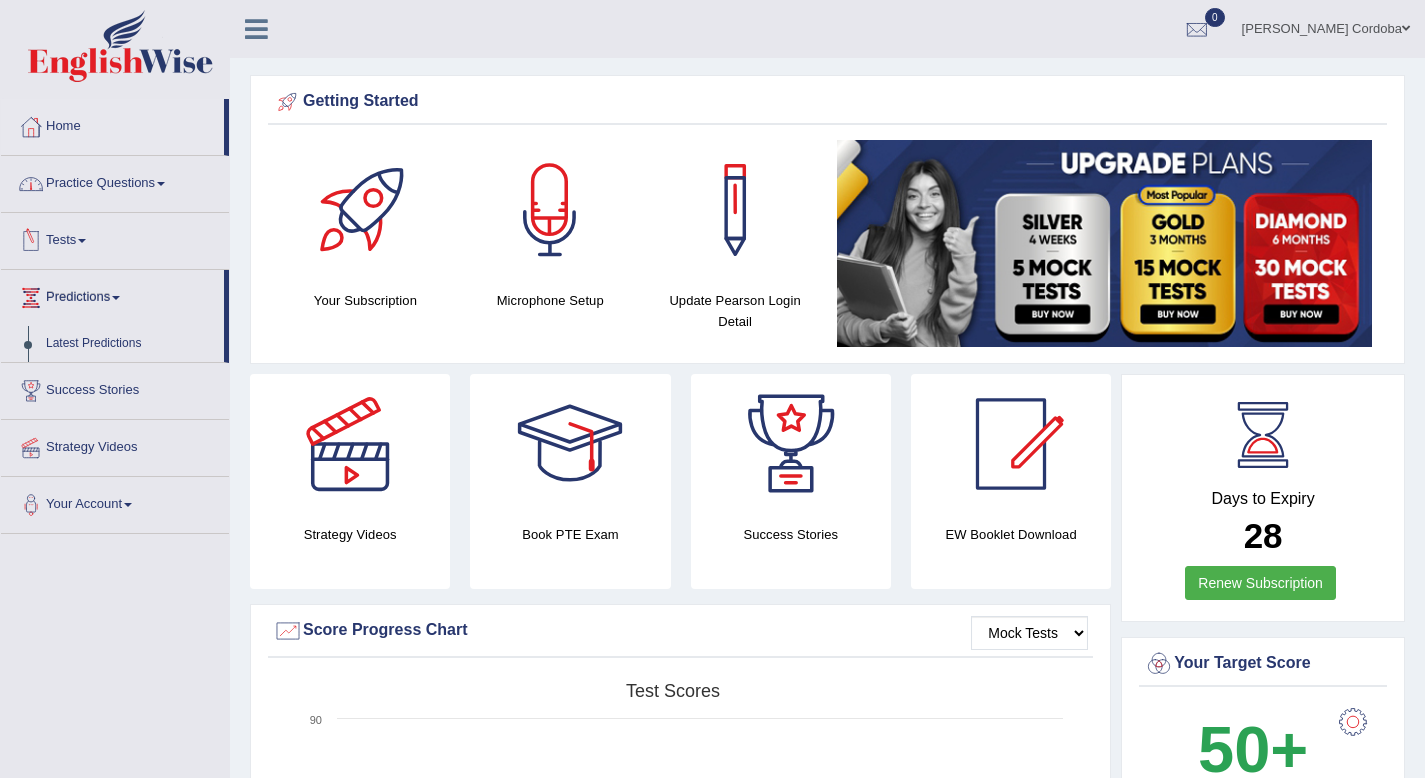 click on "Practice Questions" at bounding box center [115, 181] 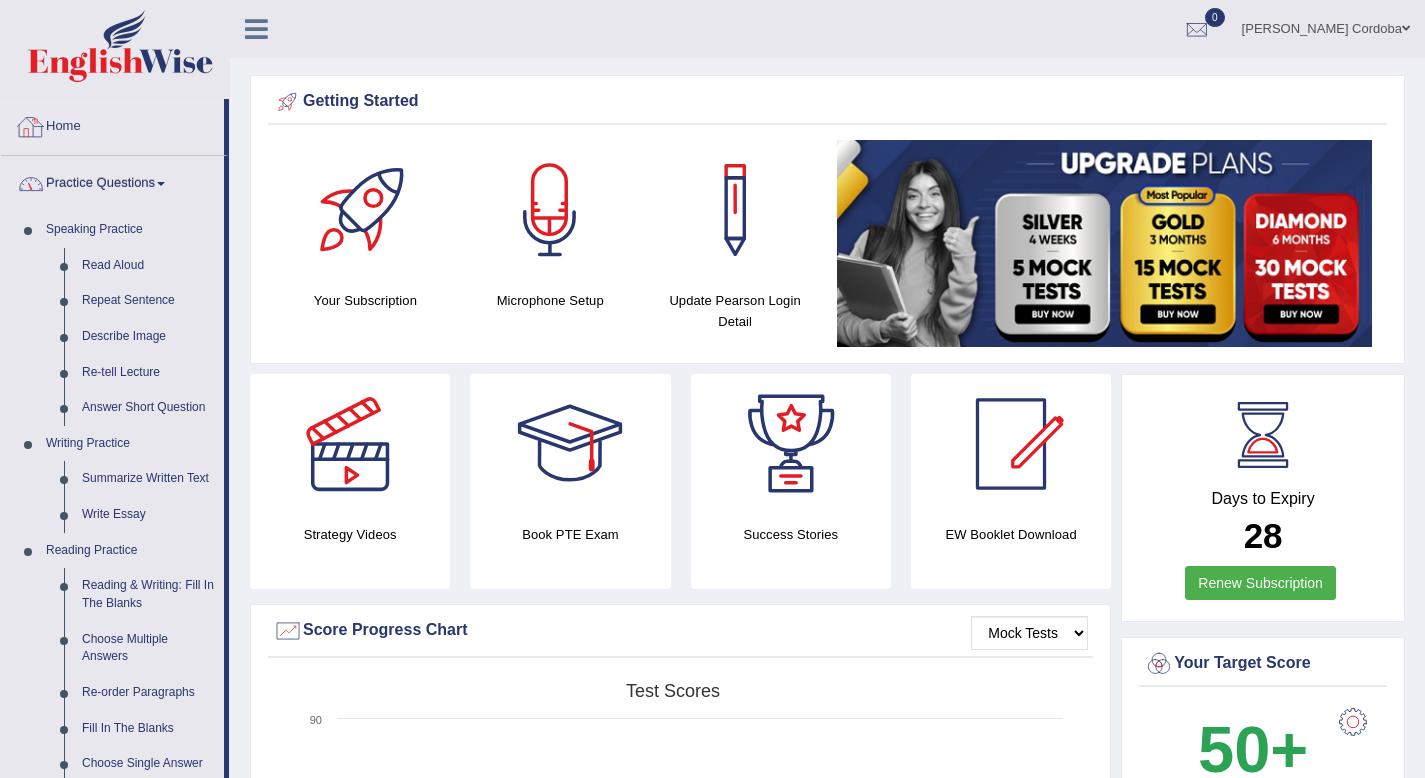 click on "Home" at bounding box center [112, 124] 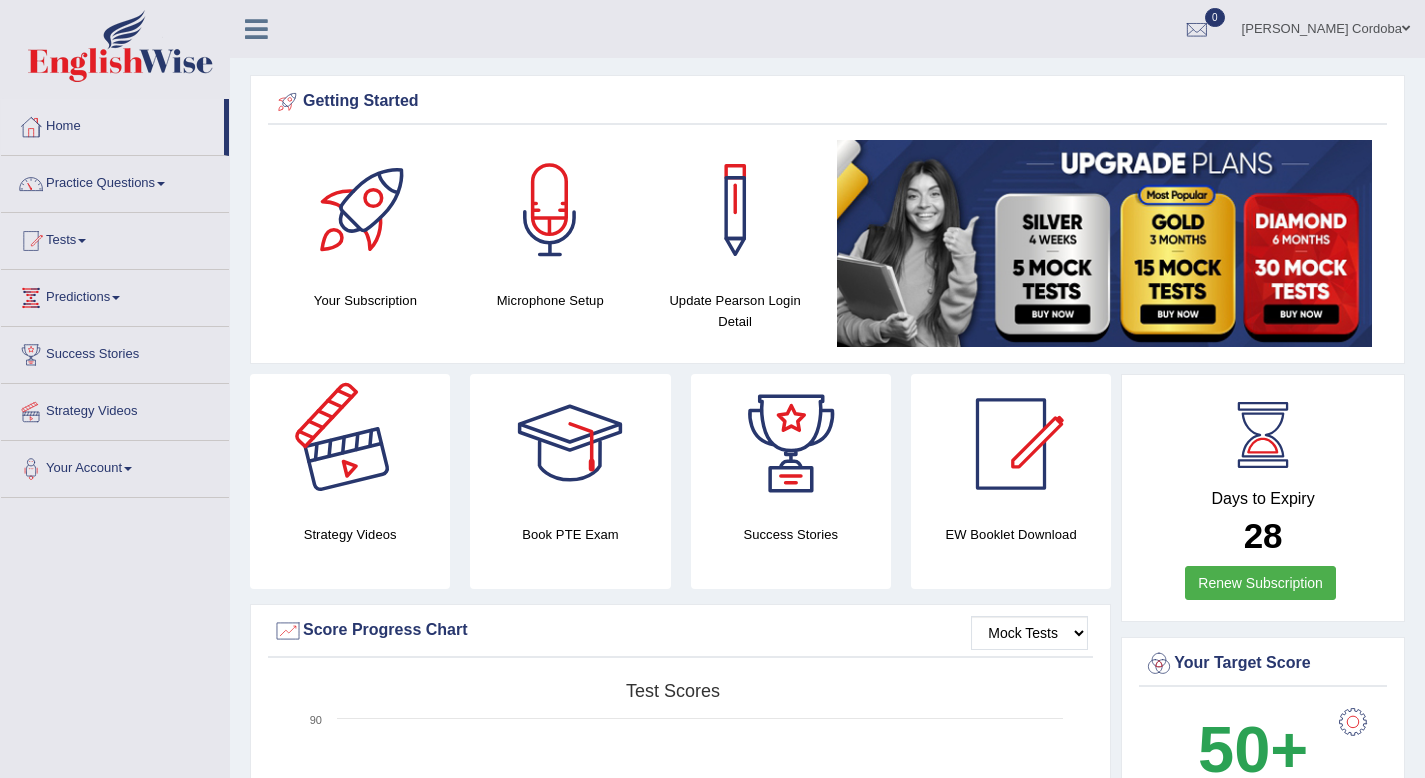 scroll, scrollTop: 0, scrollLeft: 0, axis: both 